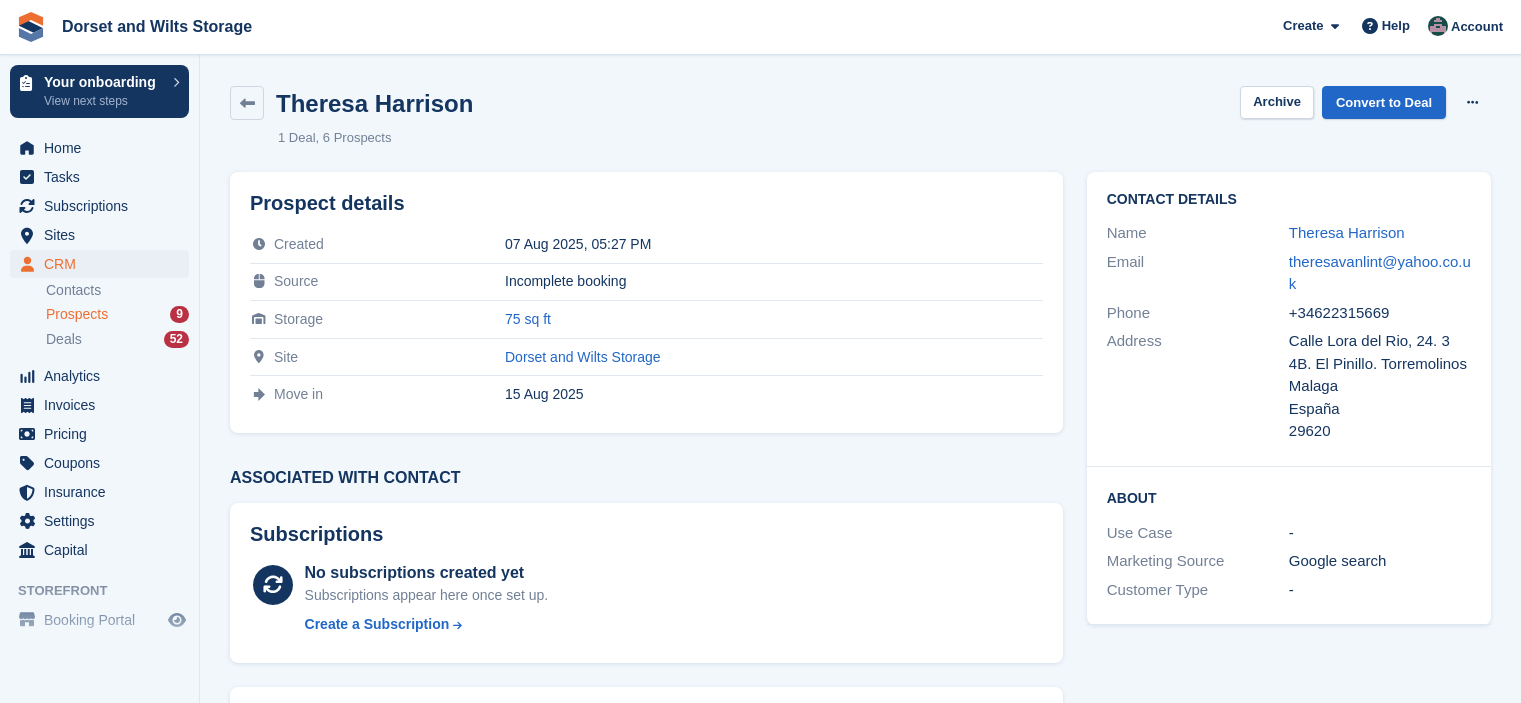scroll, scrollTop: 0, scrollLeft: 0, axis: both 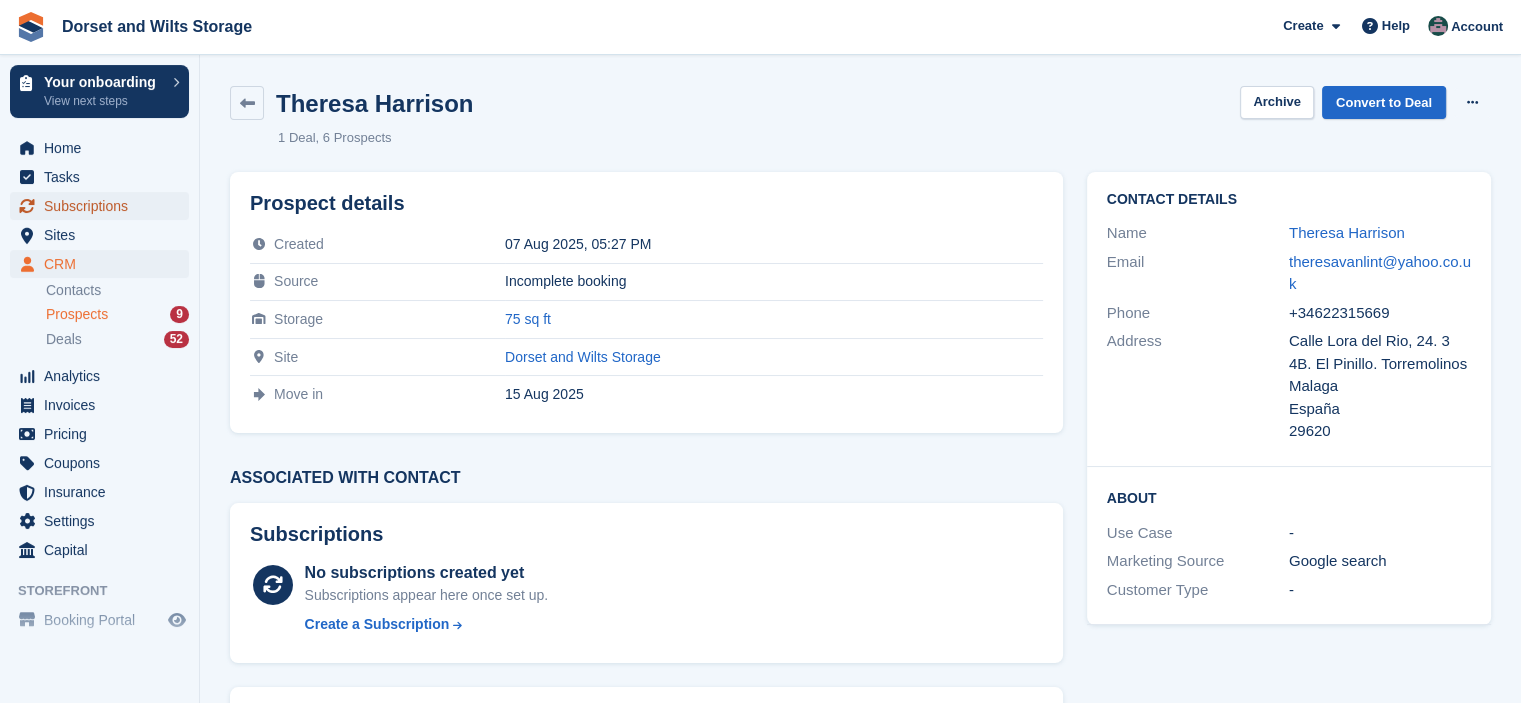 click on "Subscriptions" at bounding box center [104, 206] 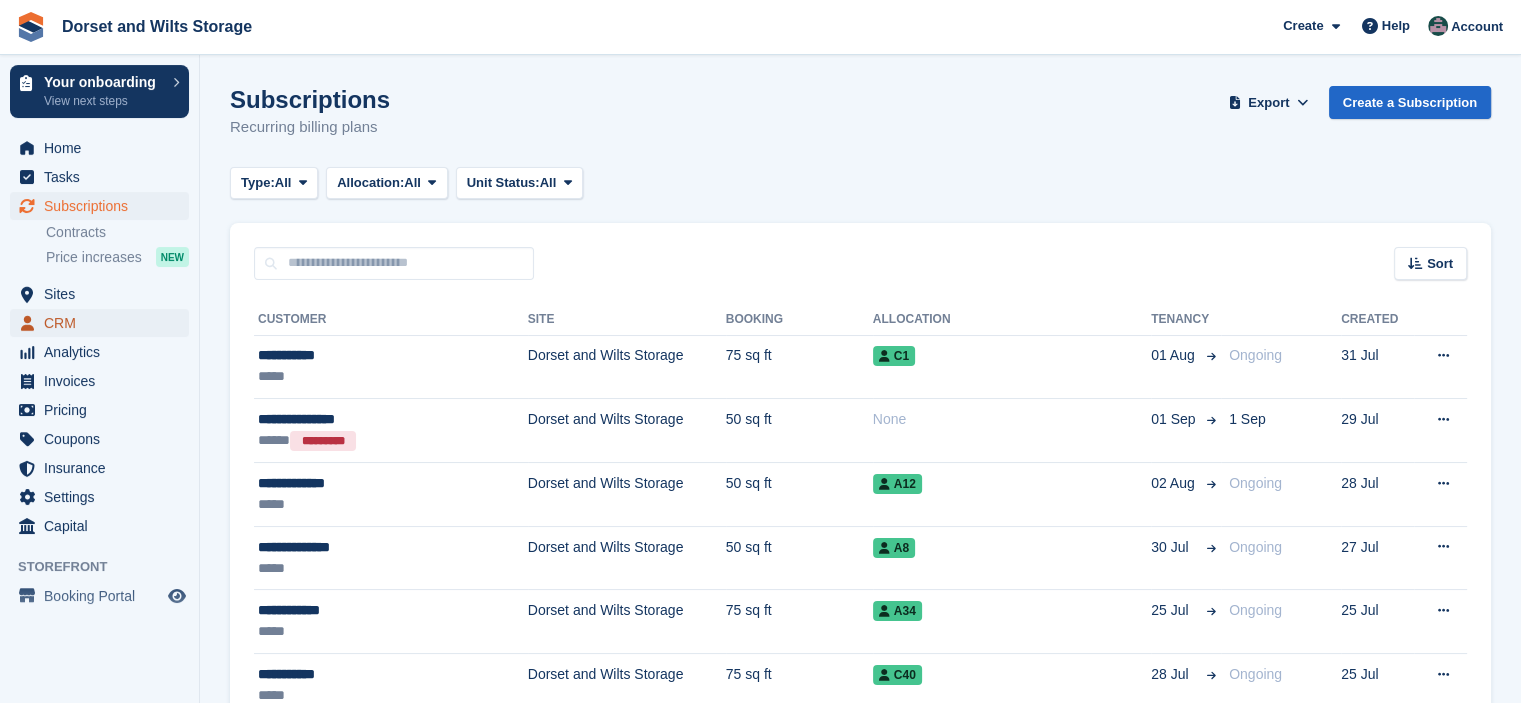 click on "CRM" at bounding box center [104, 323] 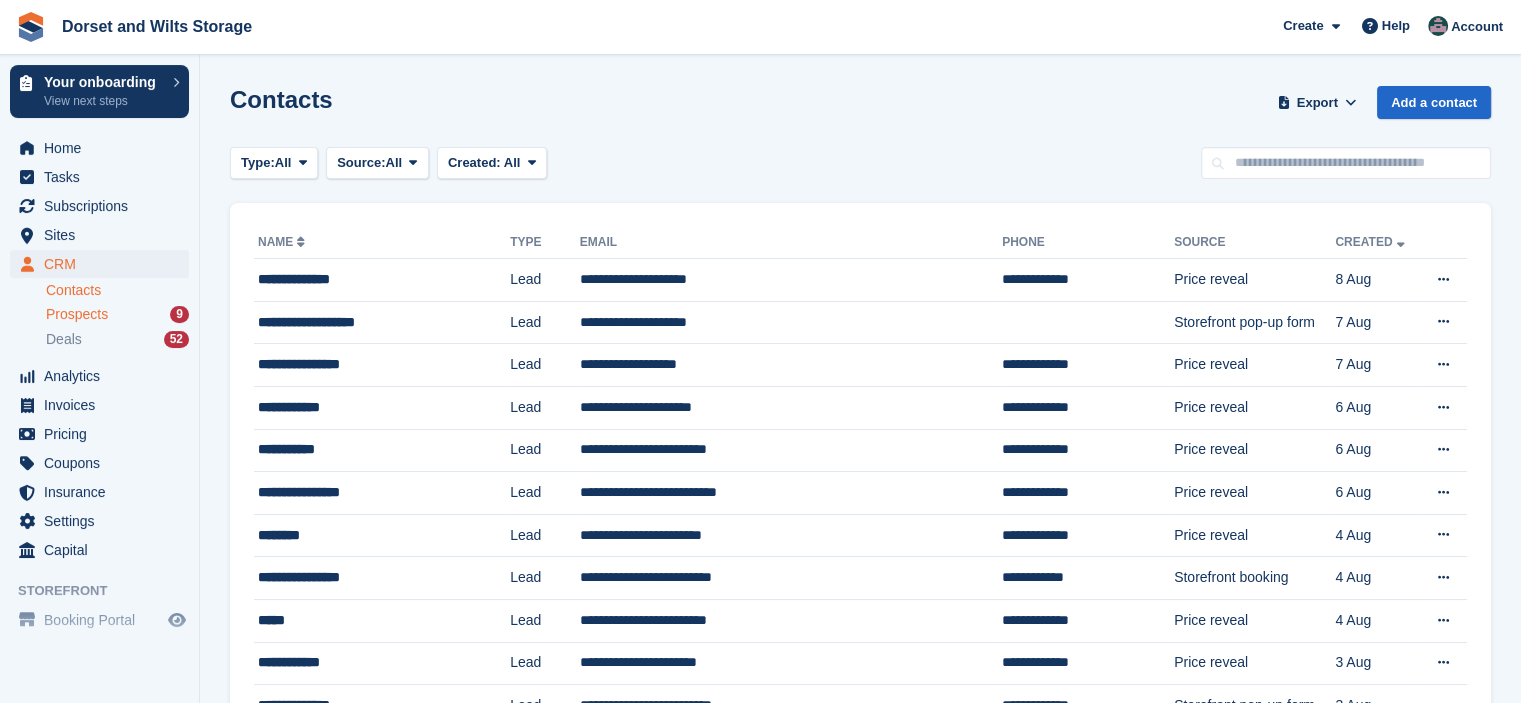 click on "Prospects
9" at bounding box center [117, 314] 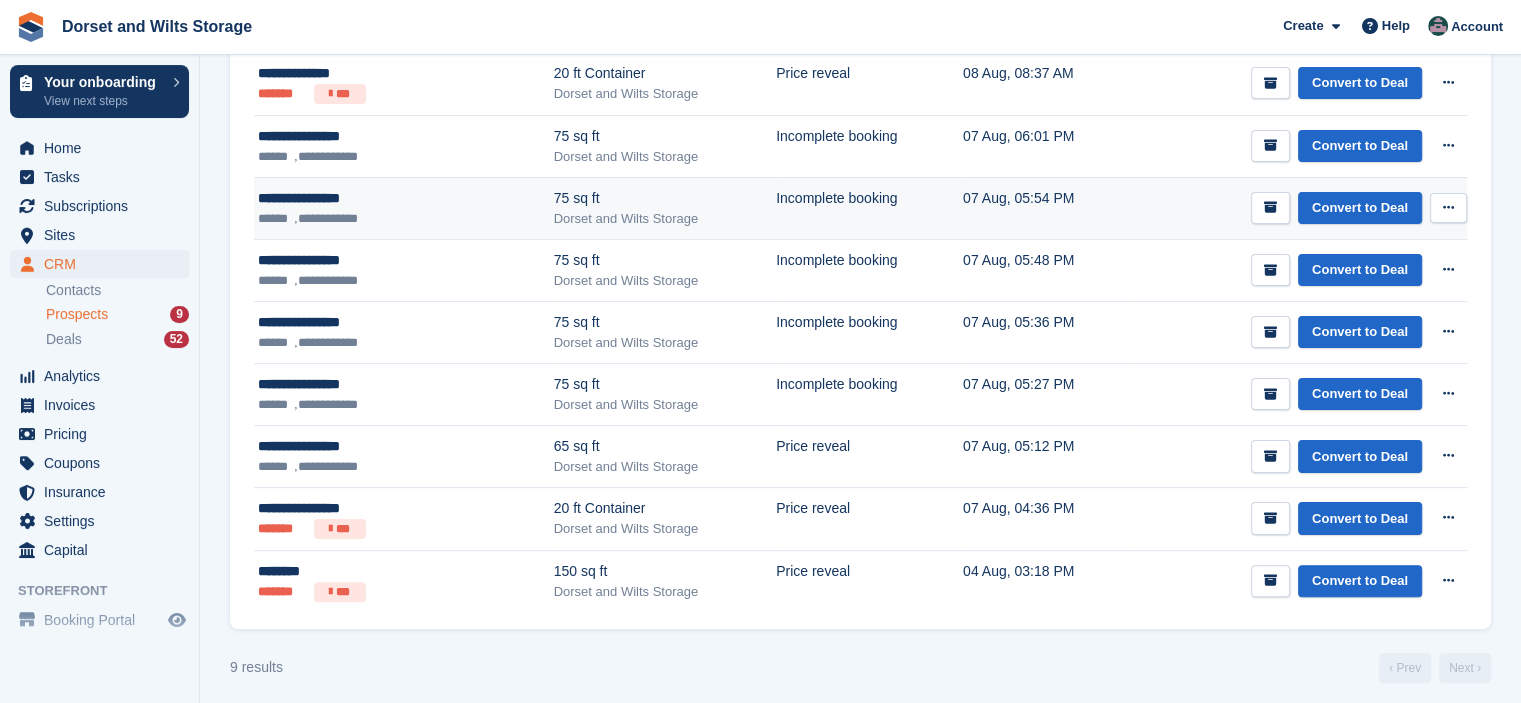 scroll, scrollTop: 400, scrollLeft: 0, axis: vertical 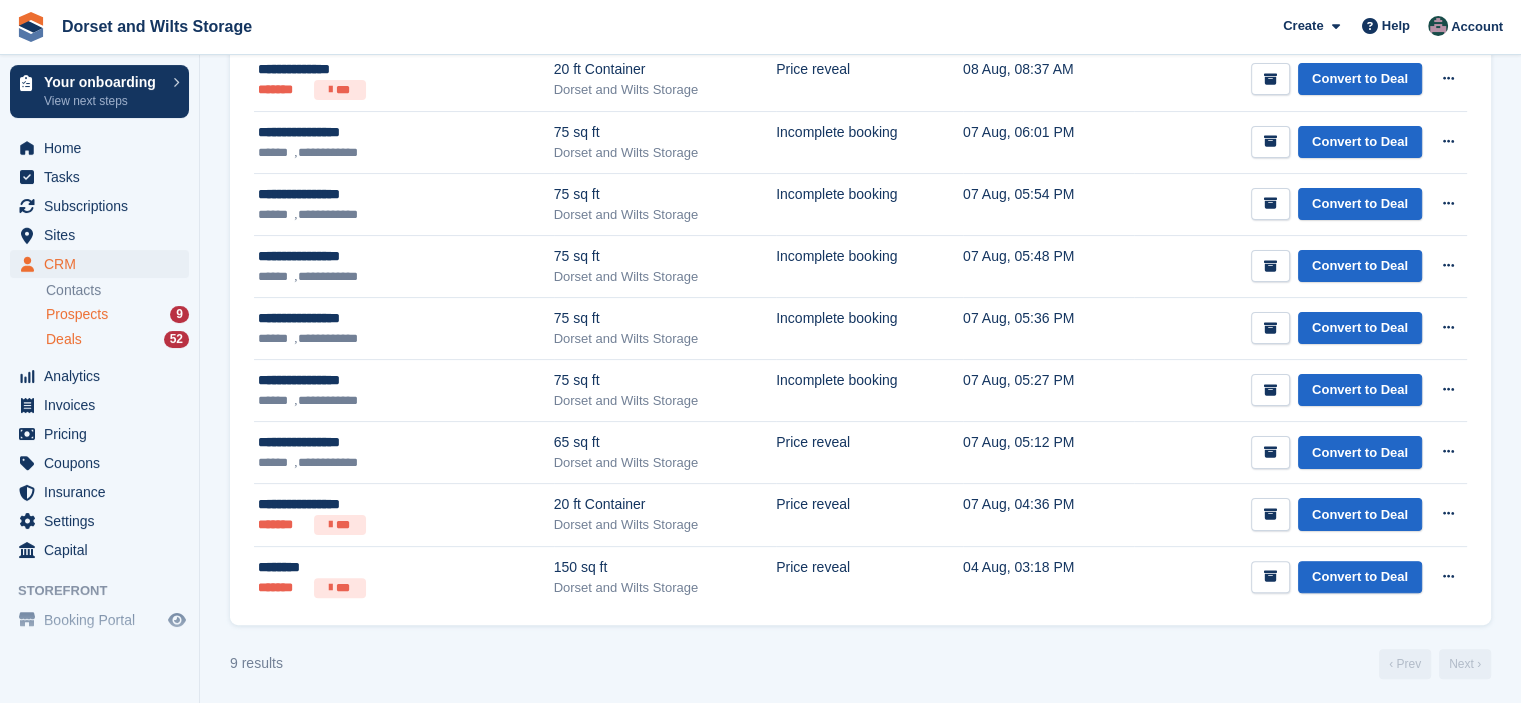 click on "Deals" at bounding box center (64, 339) 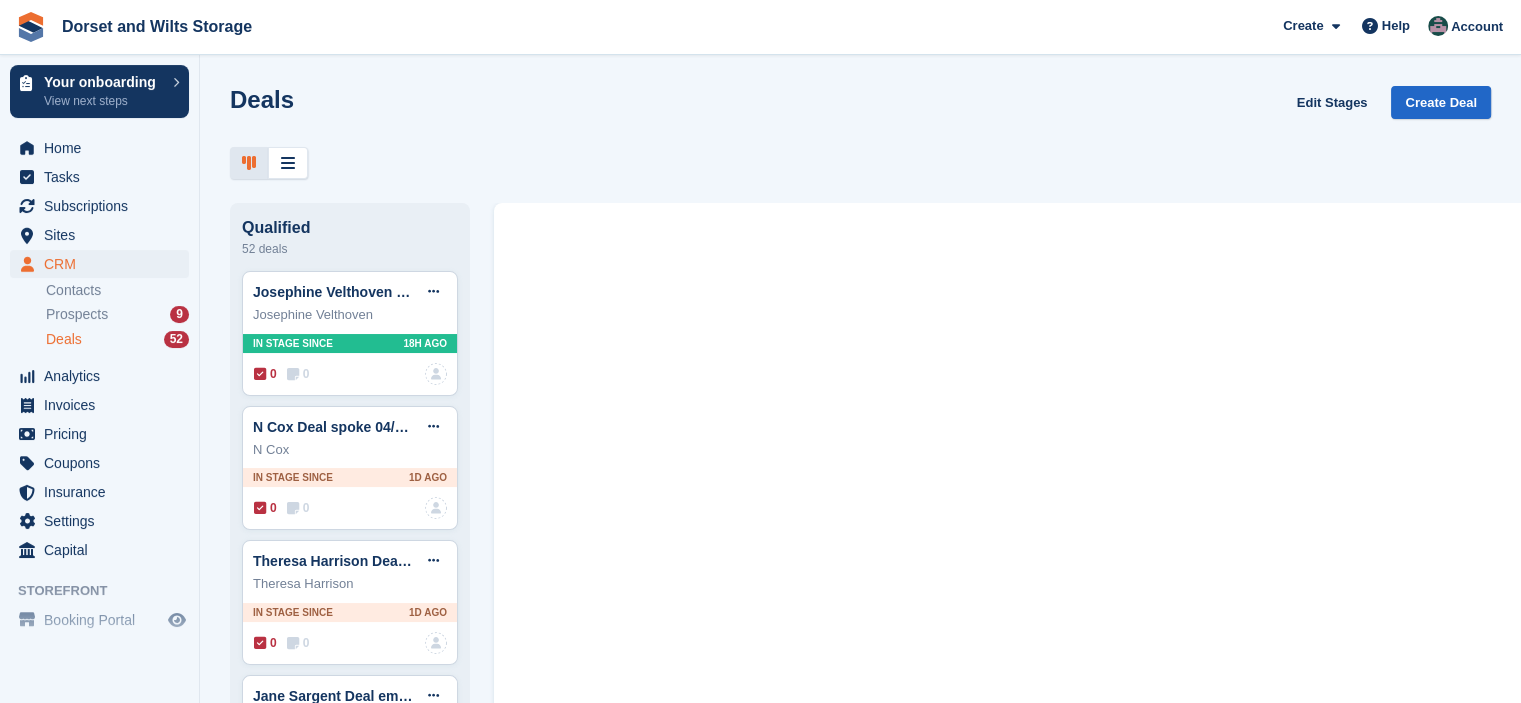 scroll, scrollTop: 0, scrollLeft: 0, axis: both 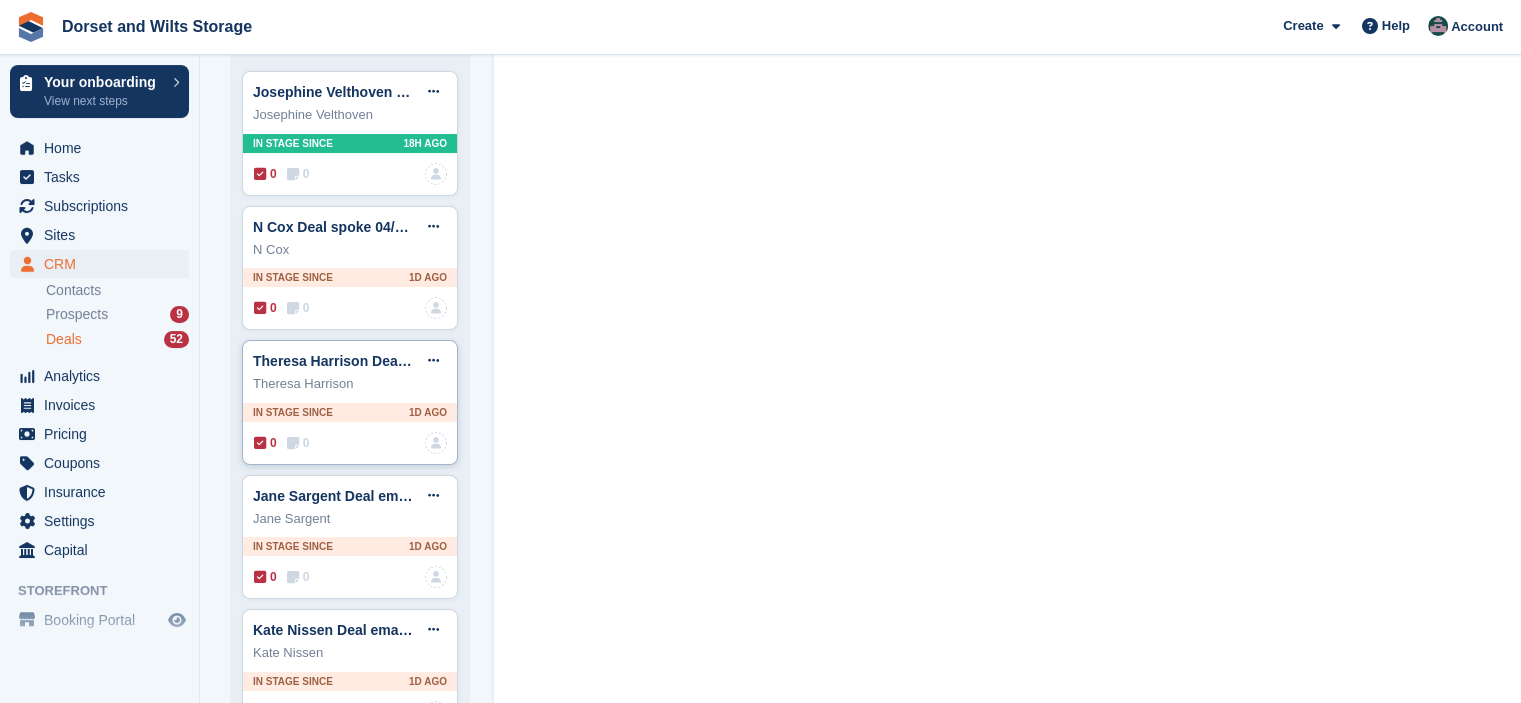 click on "[FIRST] [LAST]" at bounding box center [350, 384] 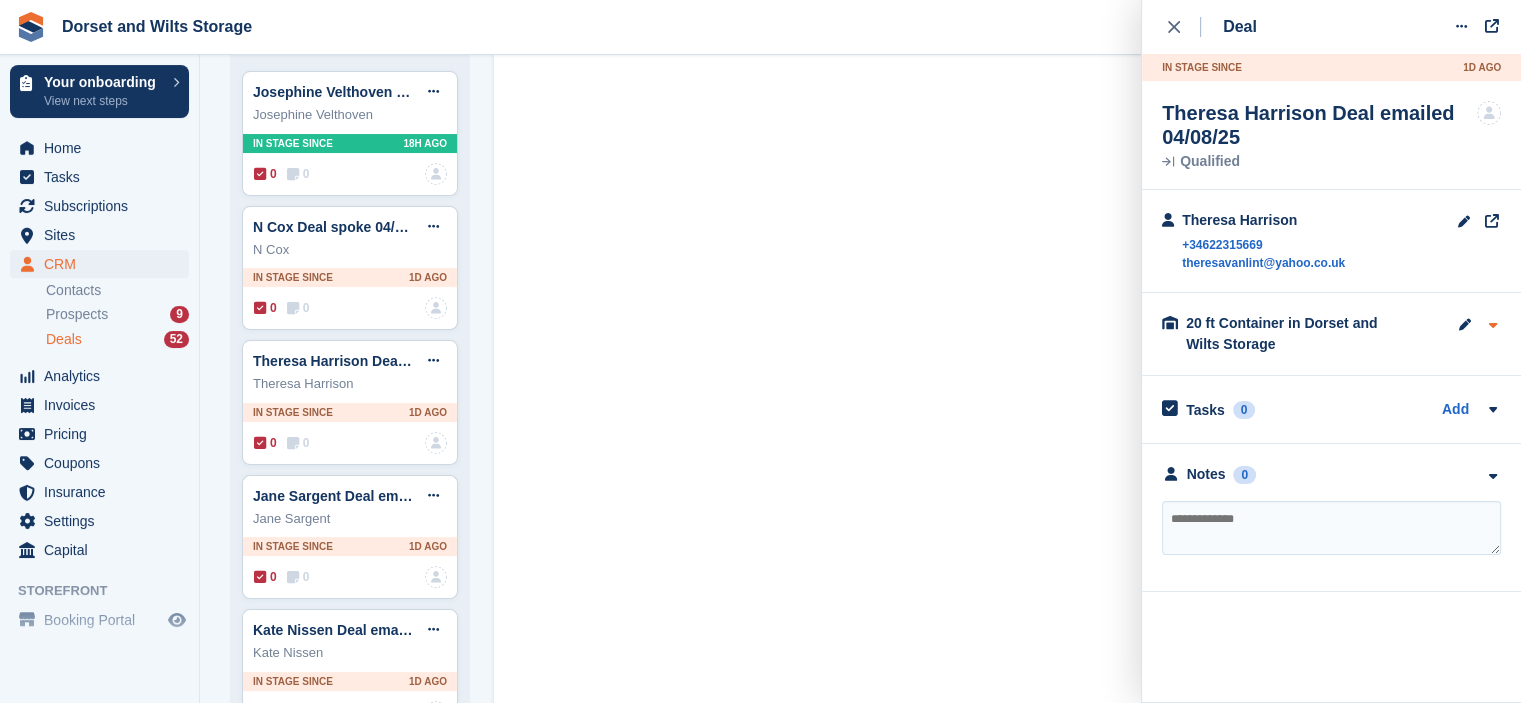 click at bounding box center (1492, 325) 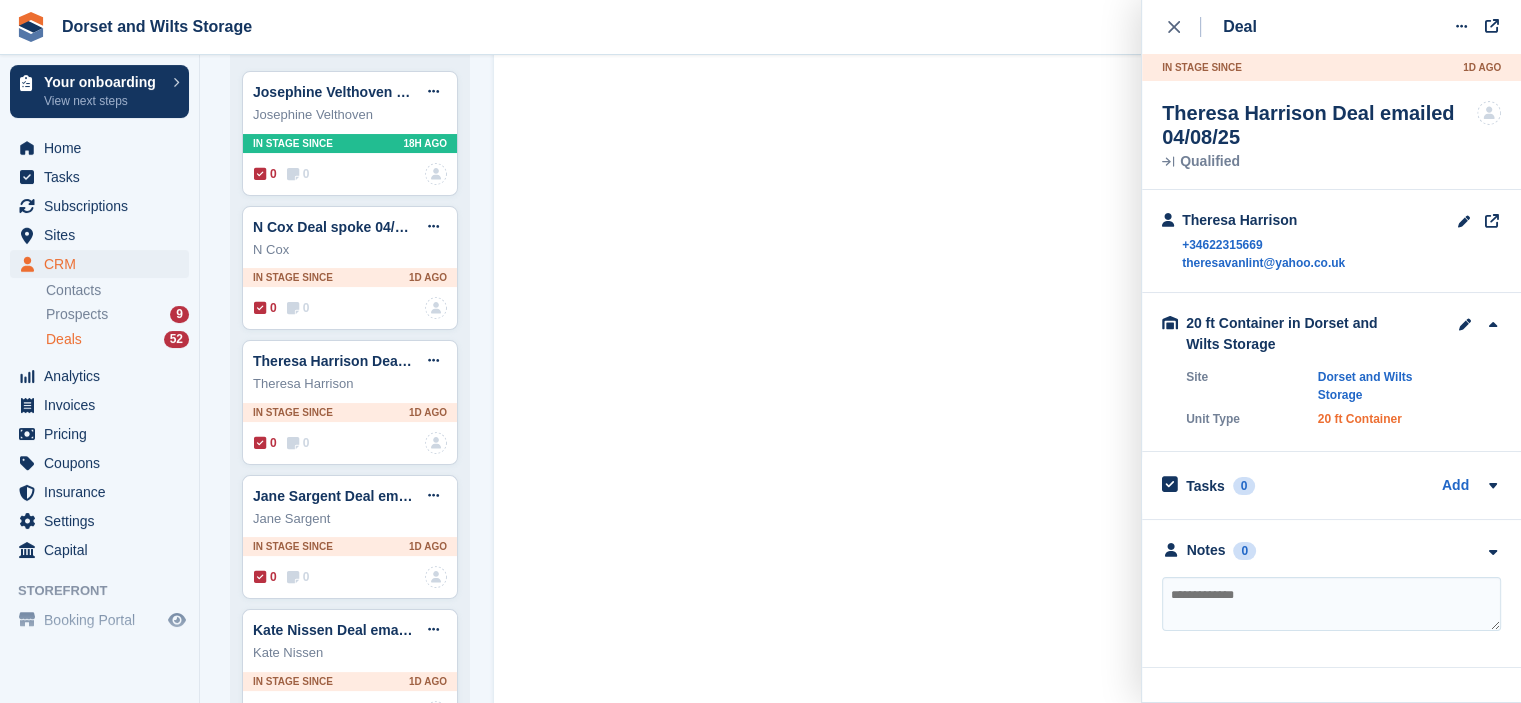click on "20 ft Container" at bounding box center [1360, 419] 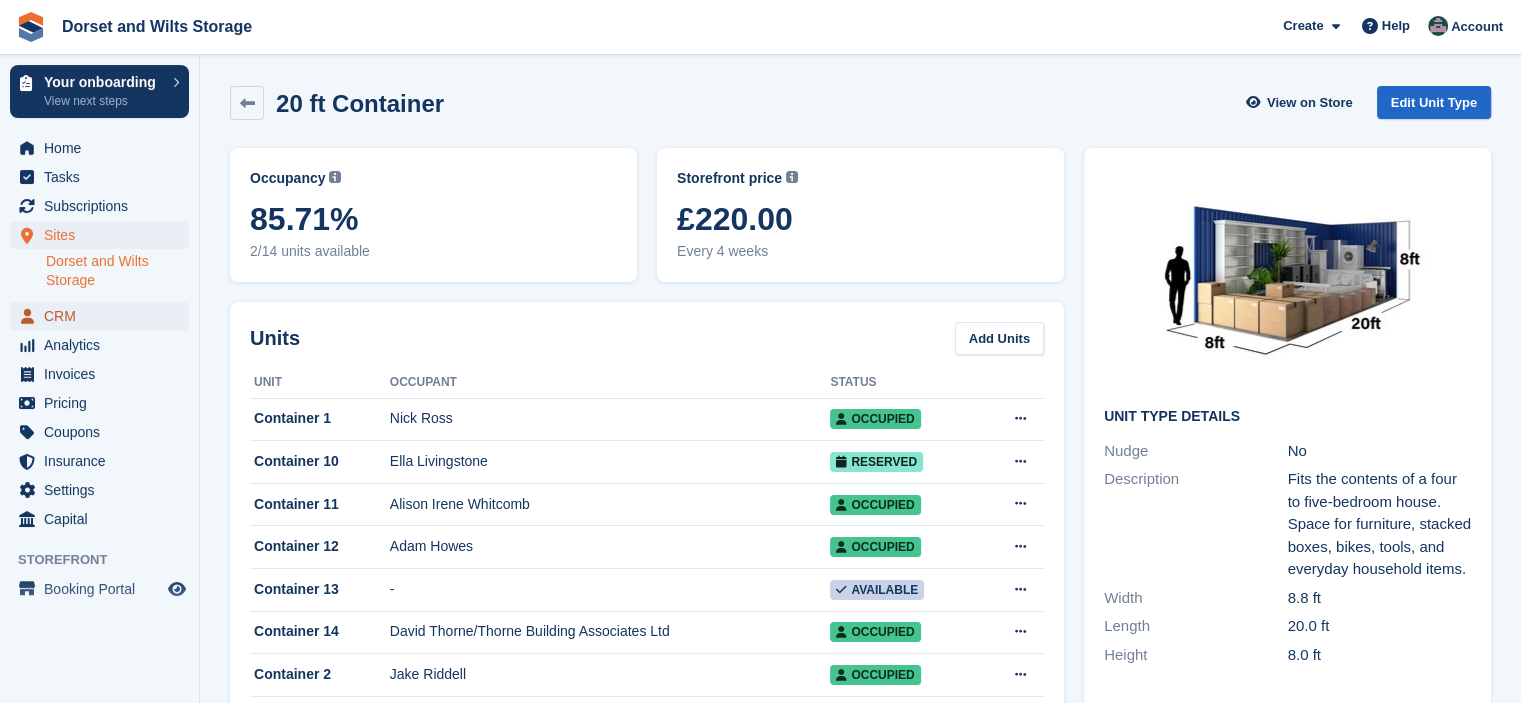 click on "CRM" at bounding box center (104, 316) 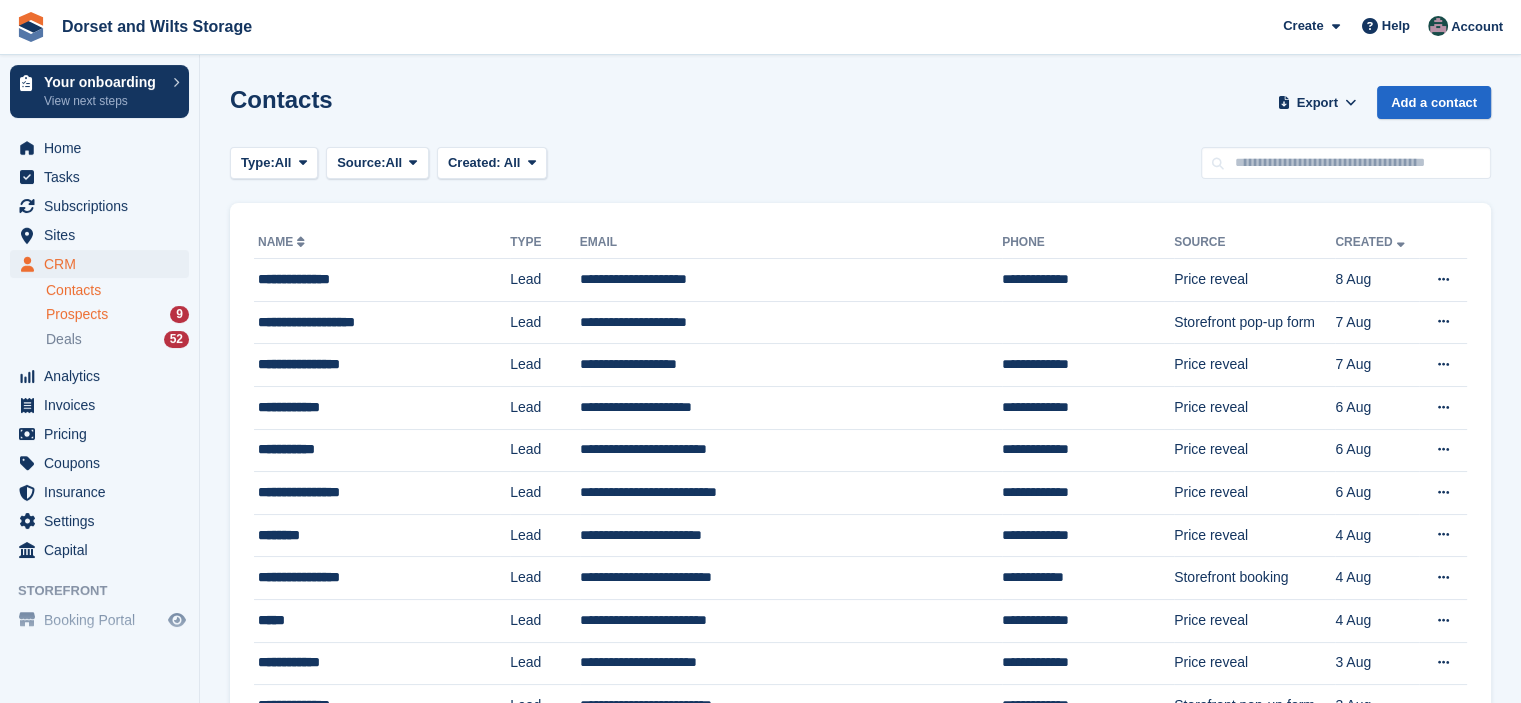 click on "Prospects" at bounding box center (77, 314) 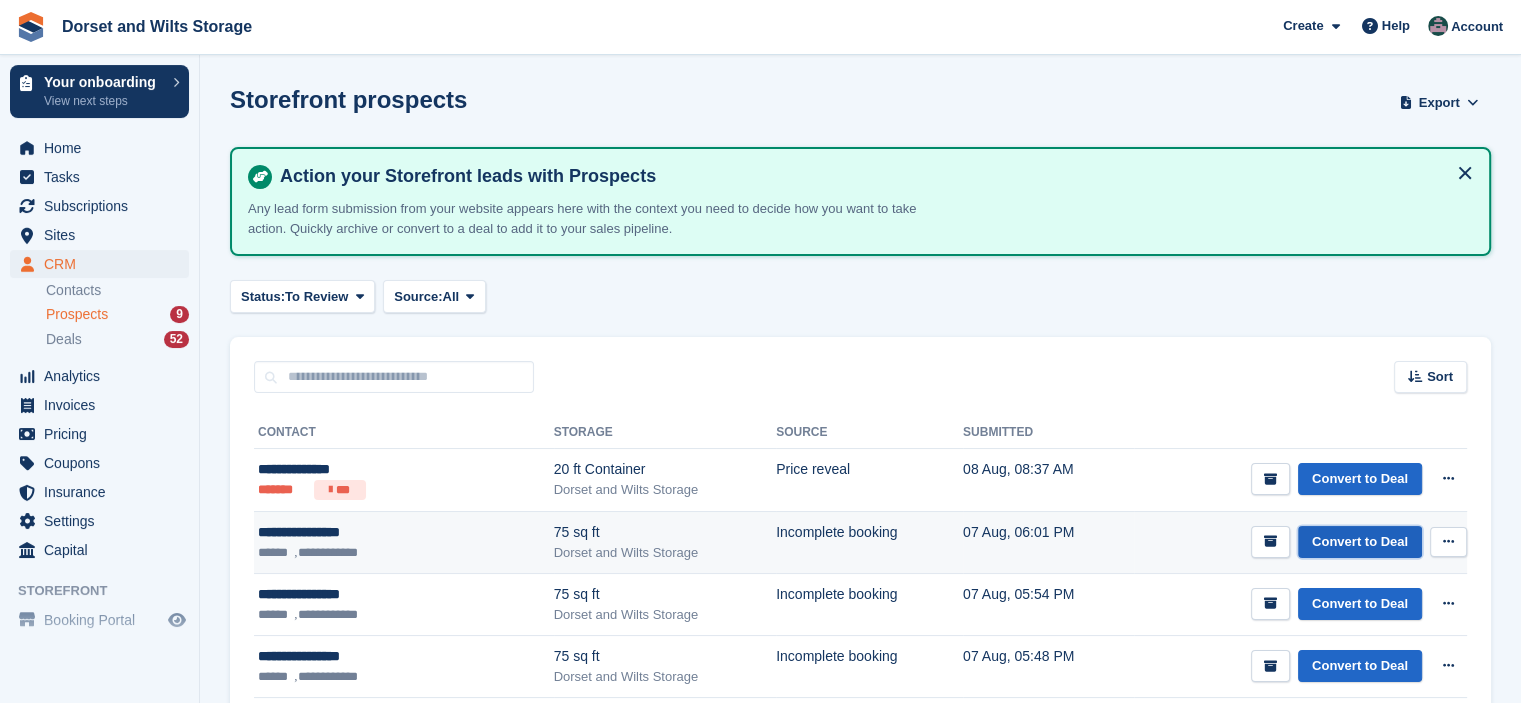 click on "Convert to Deal" at bounding box center (1360, 542) 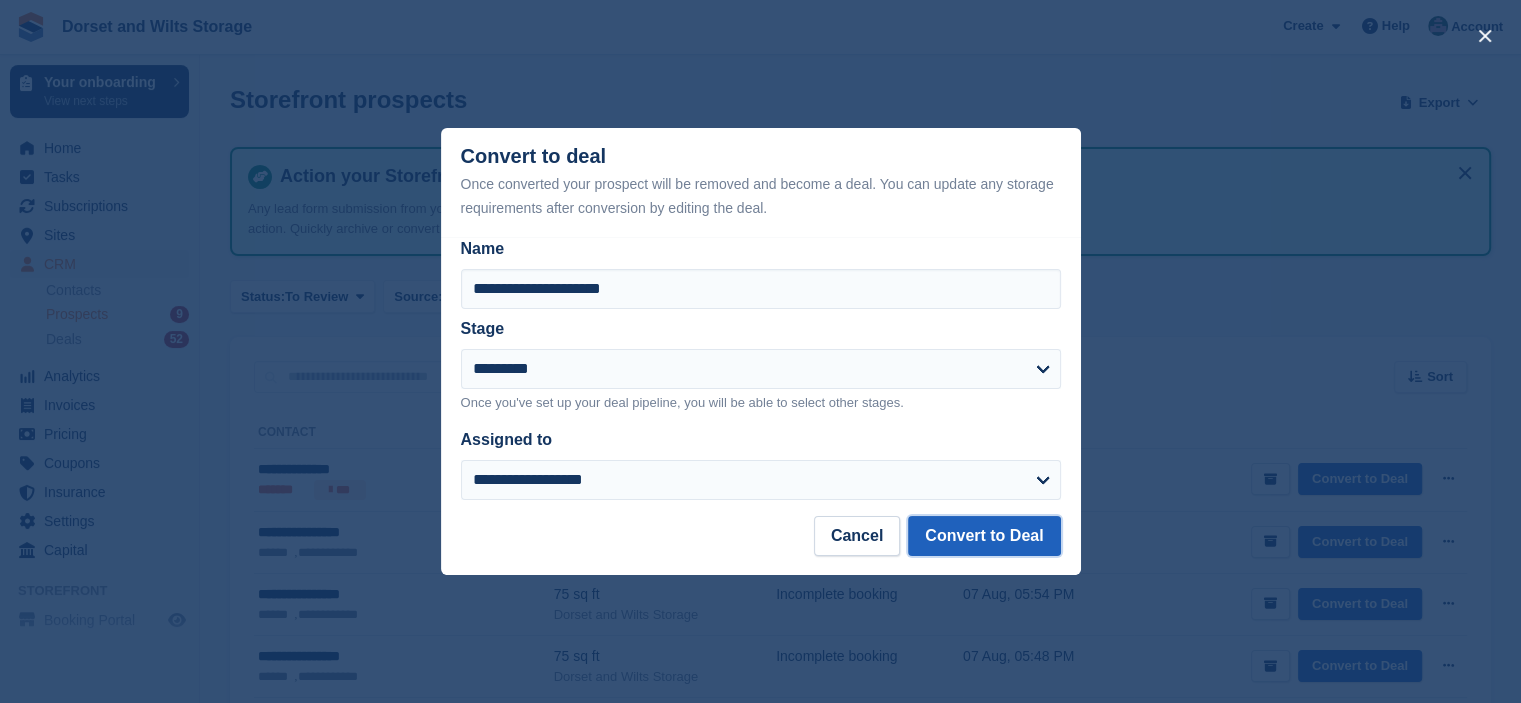 click on "Convert to Deal" at bounding box center [984, 536] 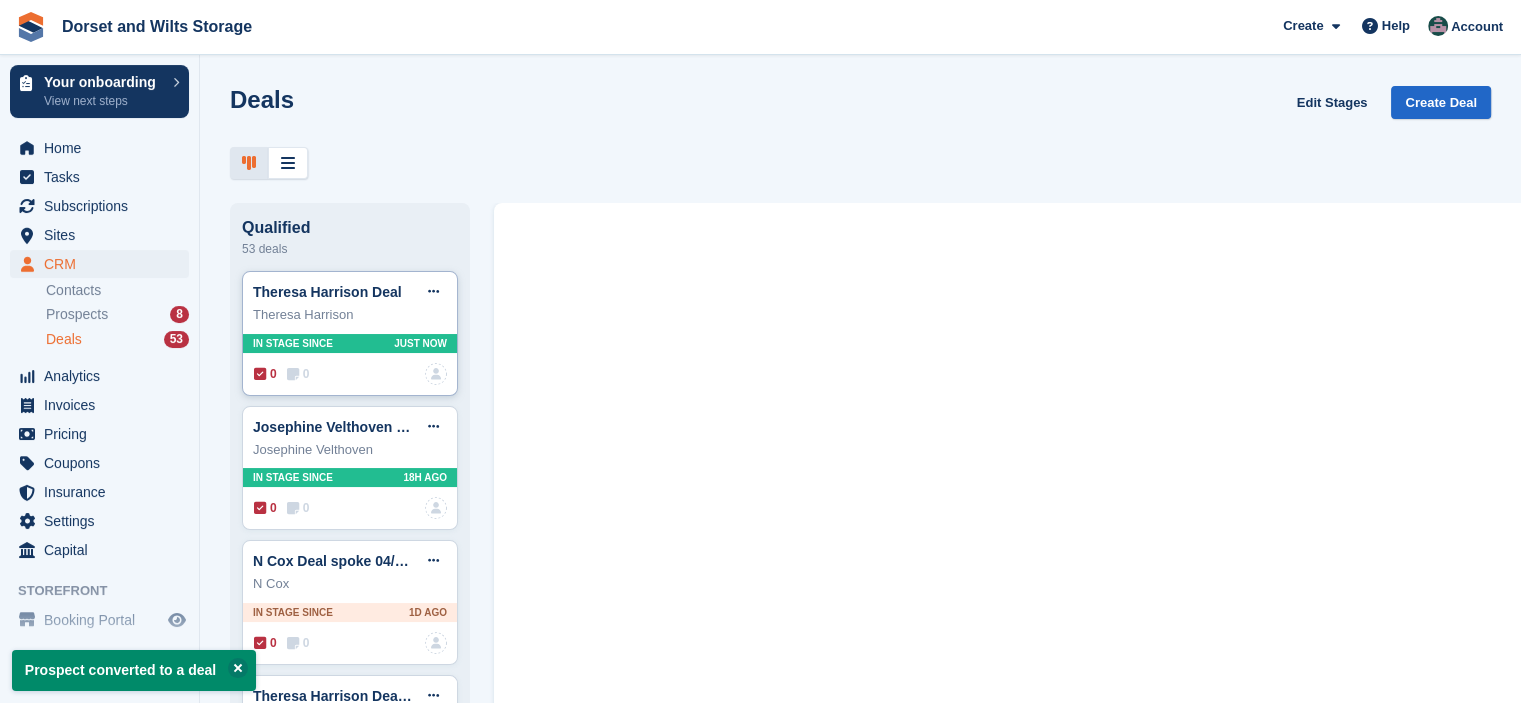 click on "In stage since Just now" at bounding box center [350, 343] 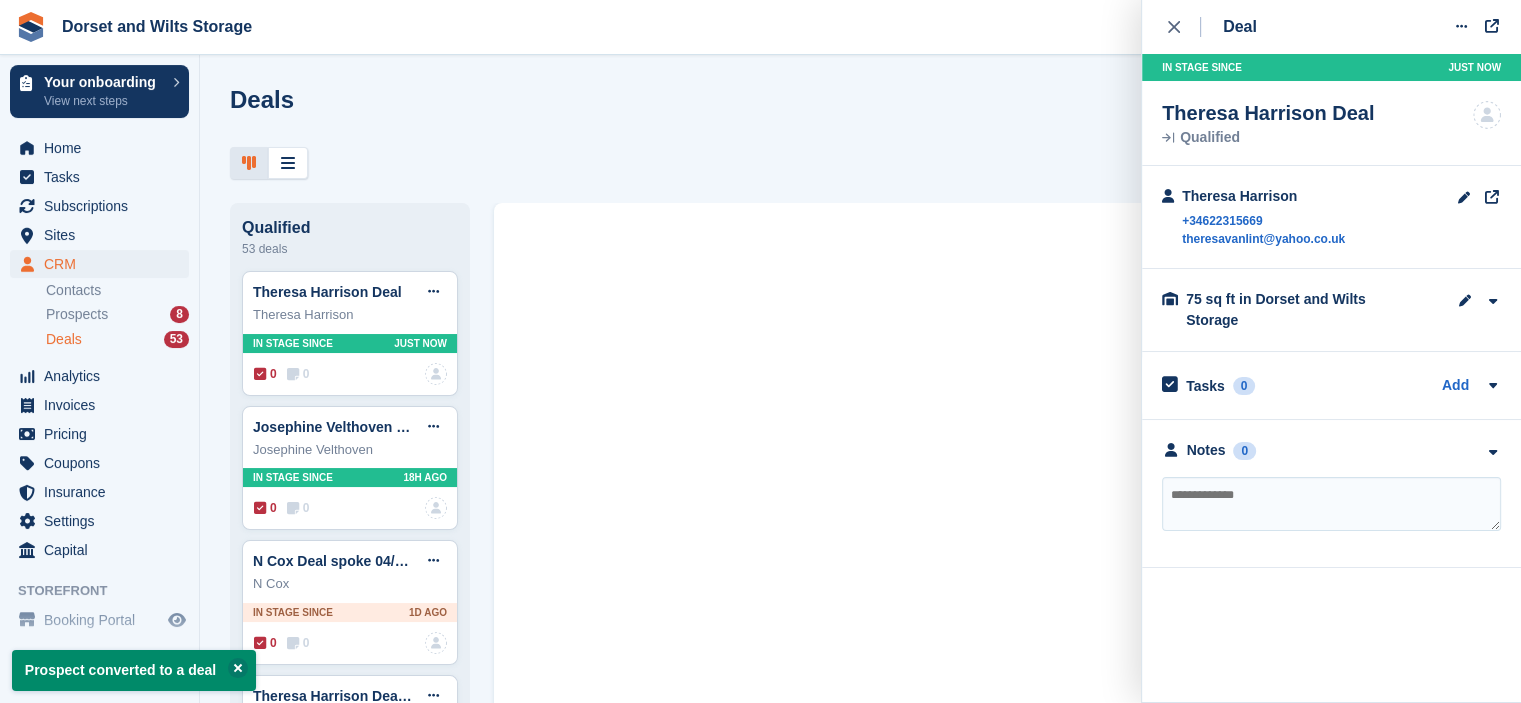 drag, startPoint x: 1004, startPoint y: 436, endPoint x: 988, endPoint y: 432, distance: 16.492422 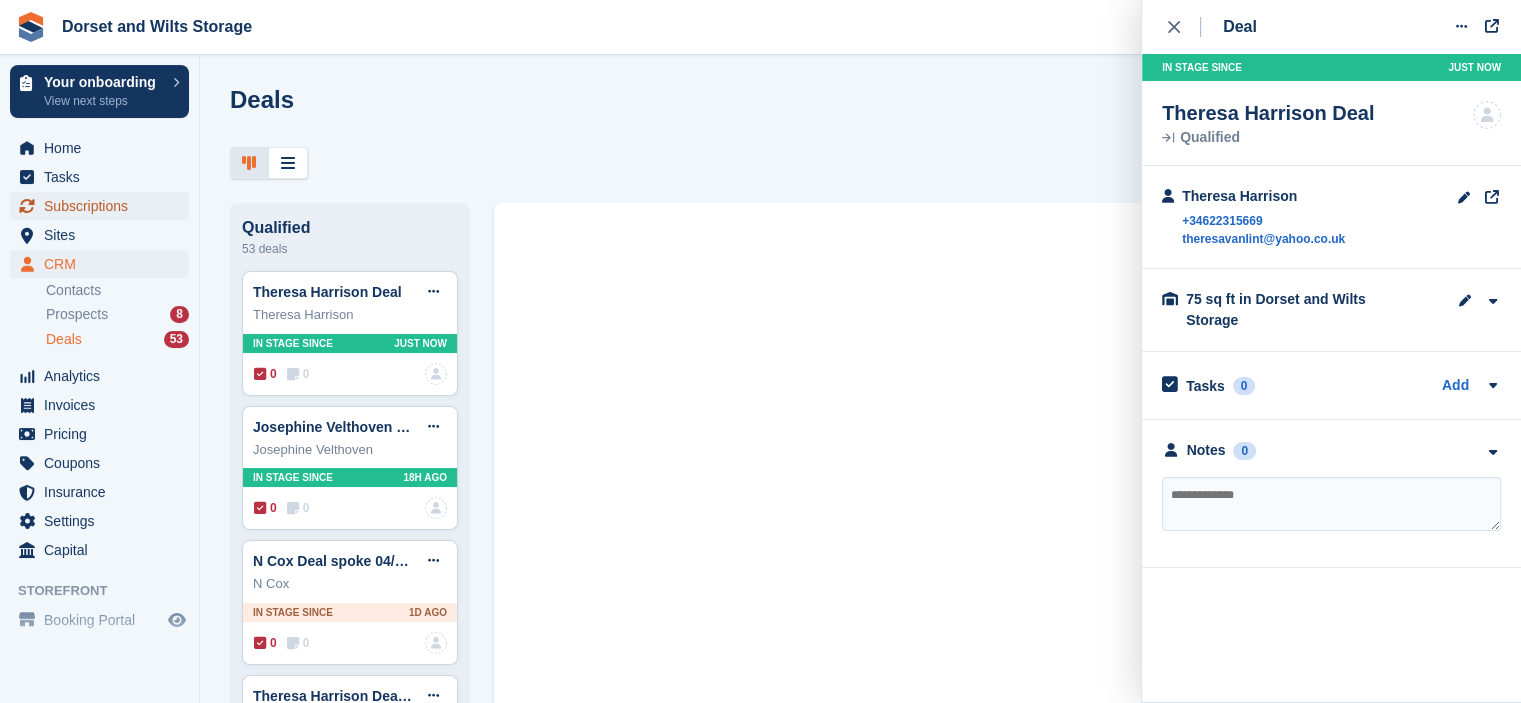 click on "Subscriptions" at bounding box center (104, 206) 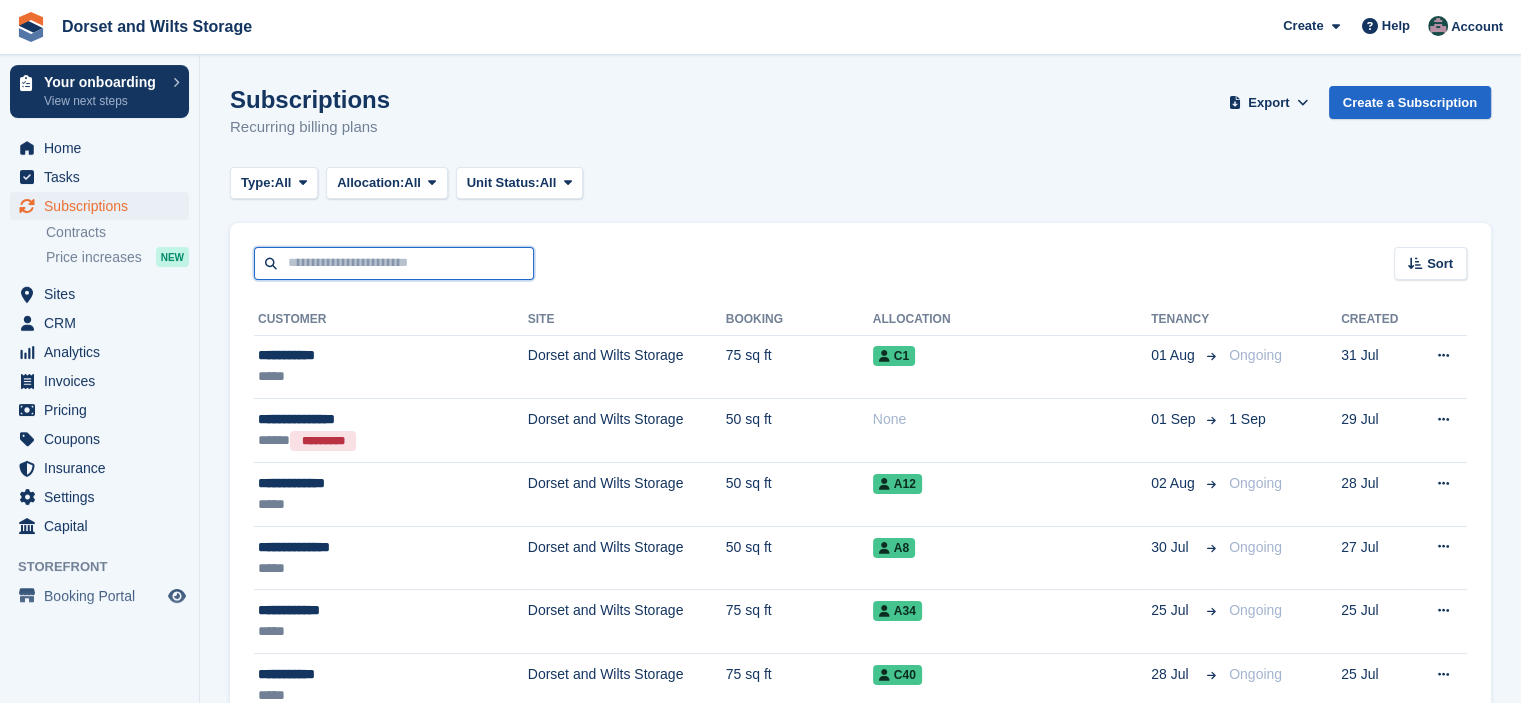 click at bounding box center (394, 263) 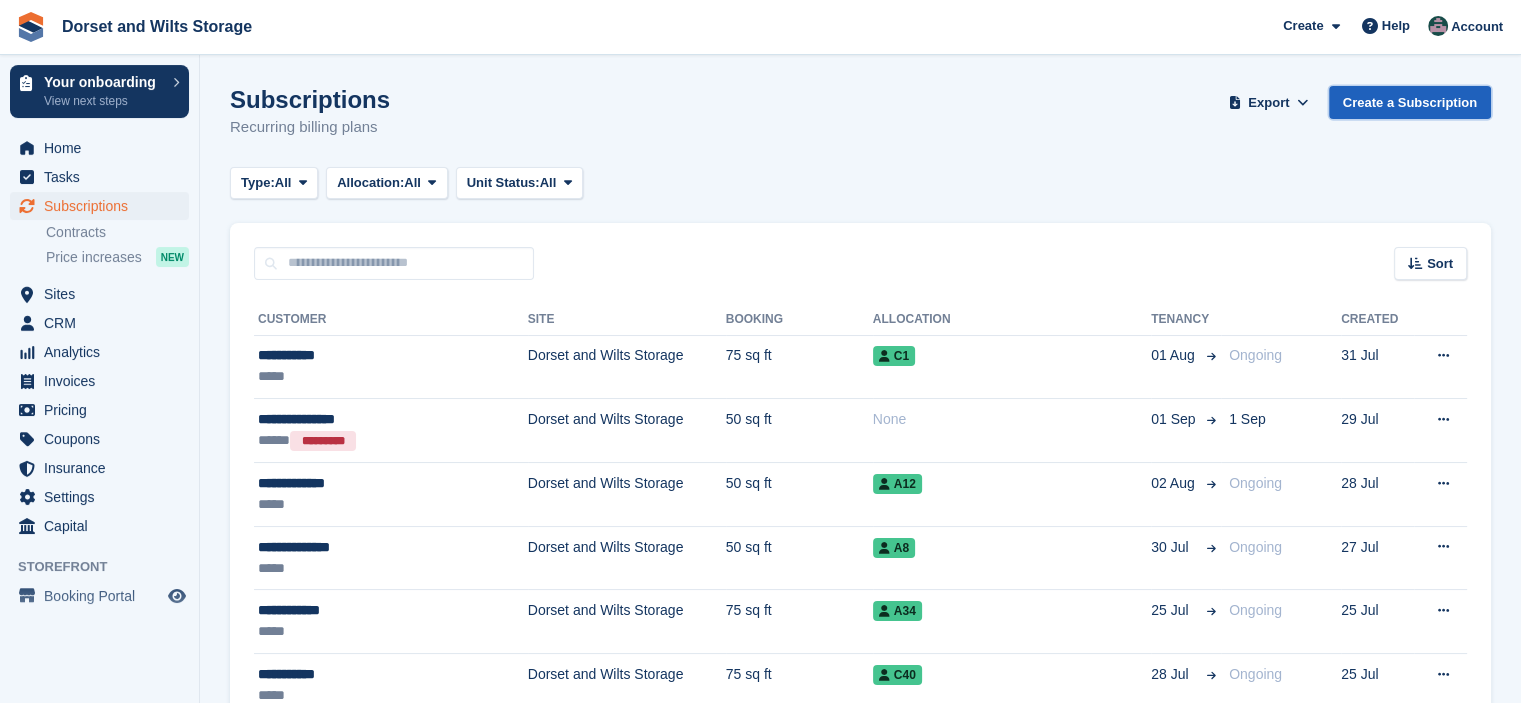 click on "Create a Subscription" at bounding box center (1410, 102) 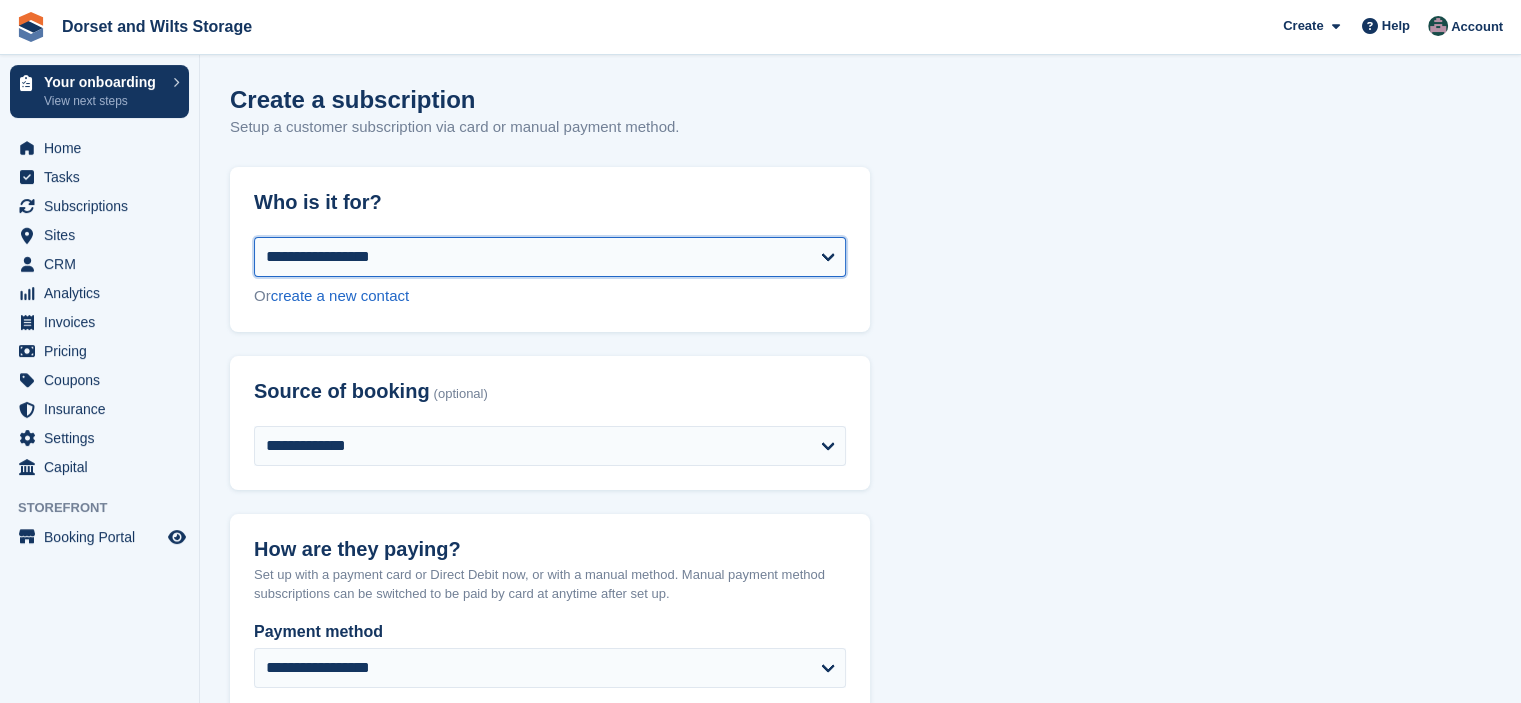 click on "**********" at bounding box center (550, 257) 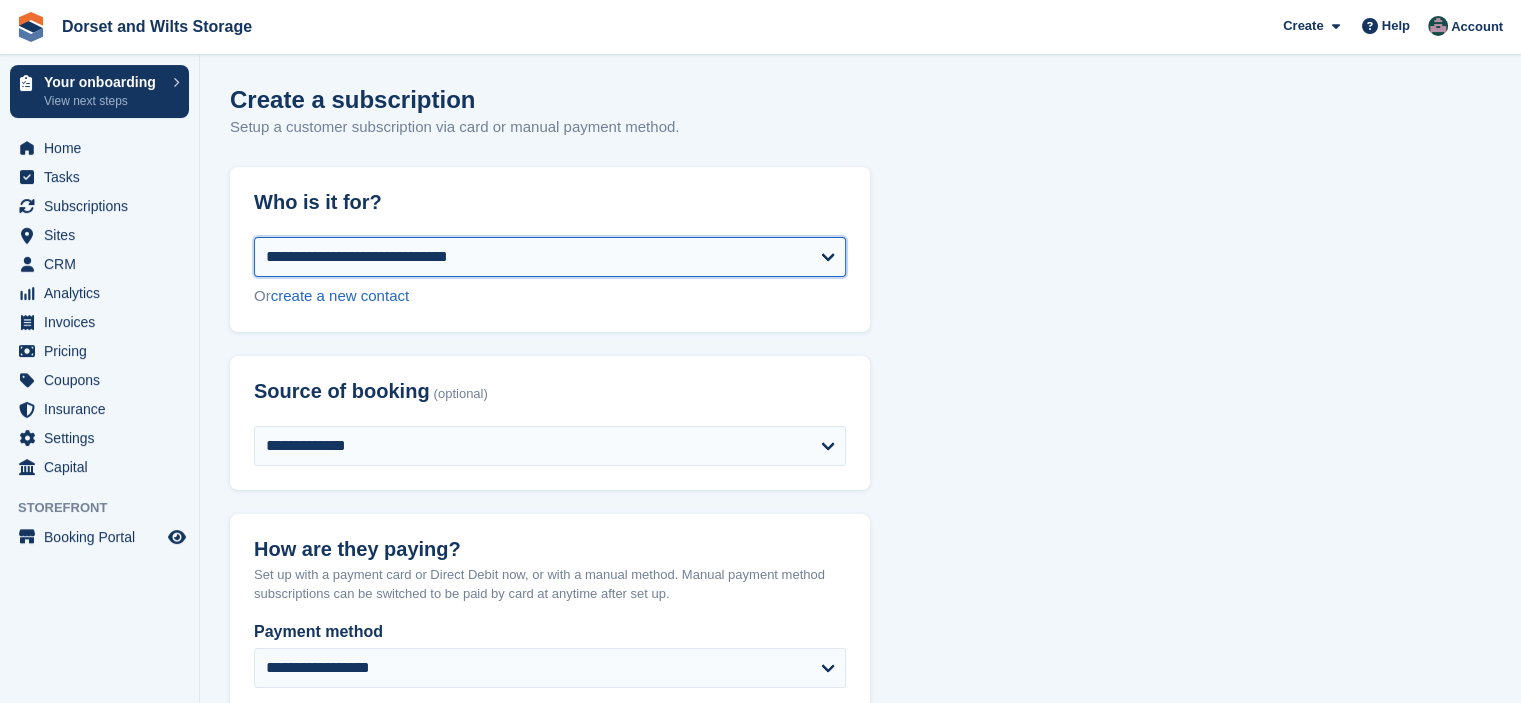 click on "**********" at bounding box center (550, 257) 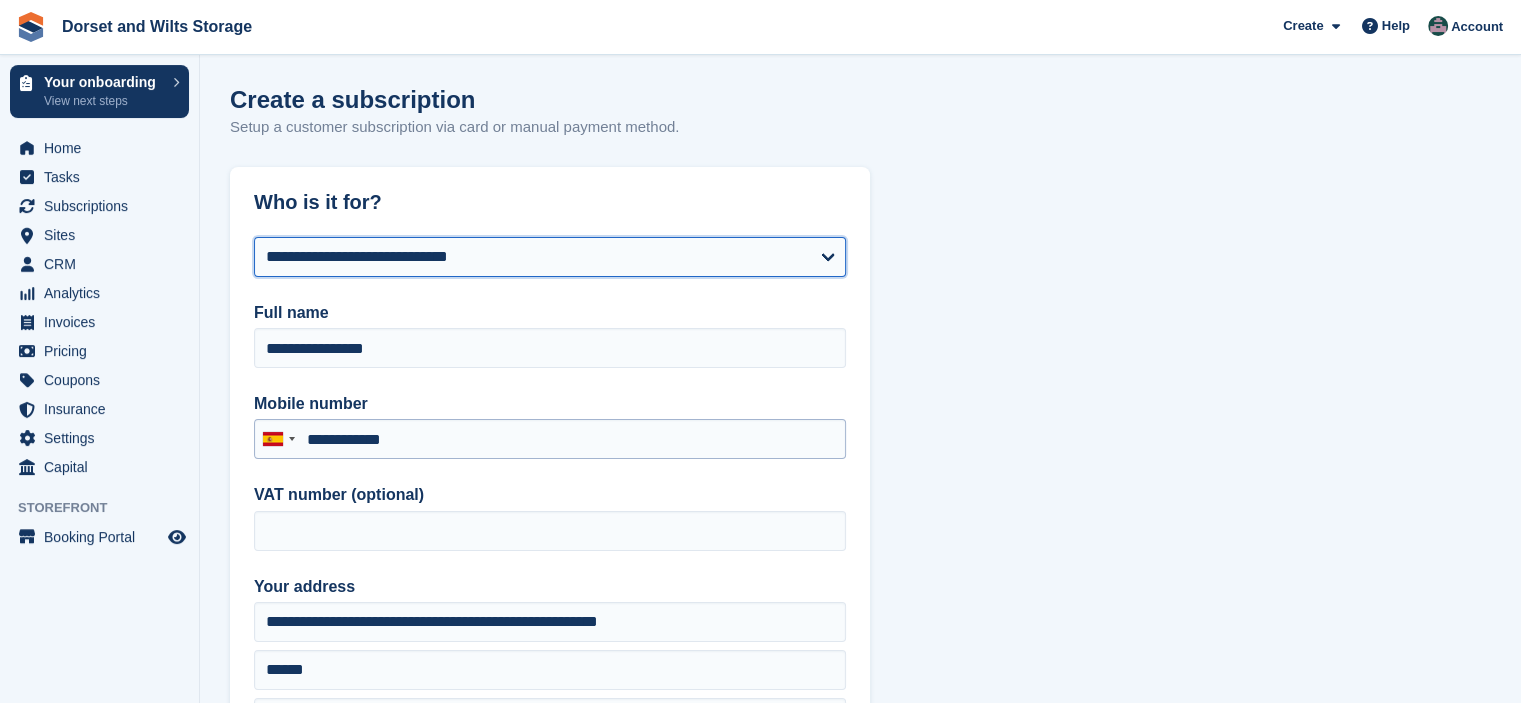 type on "**********" 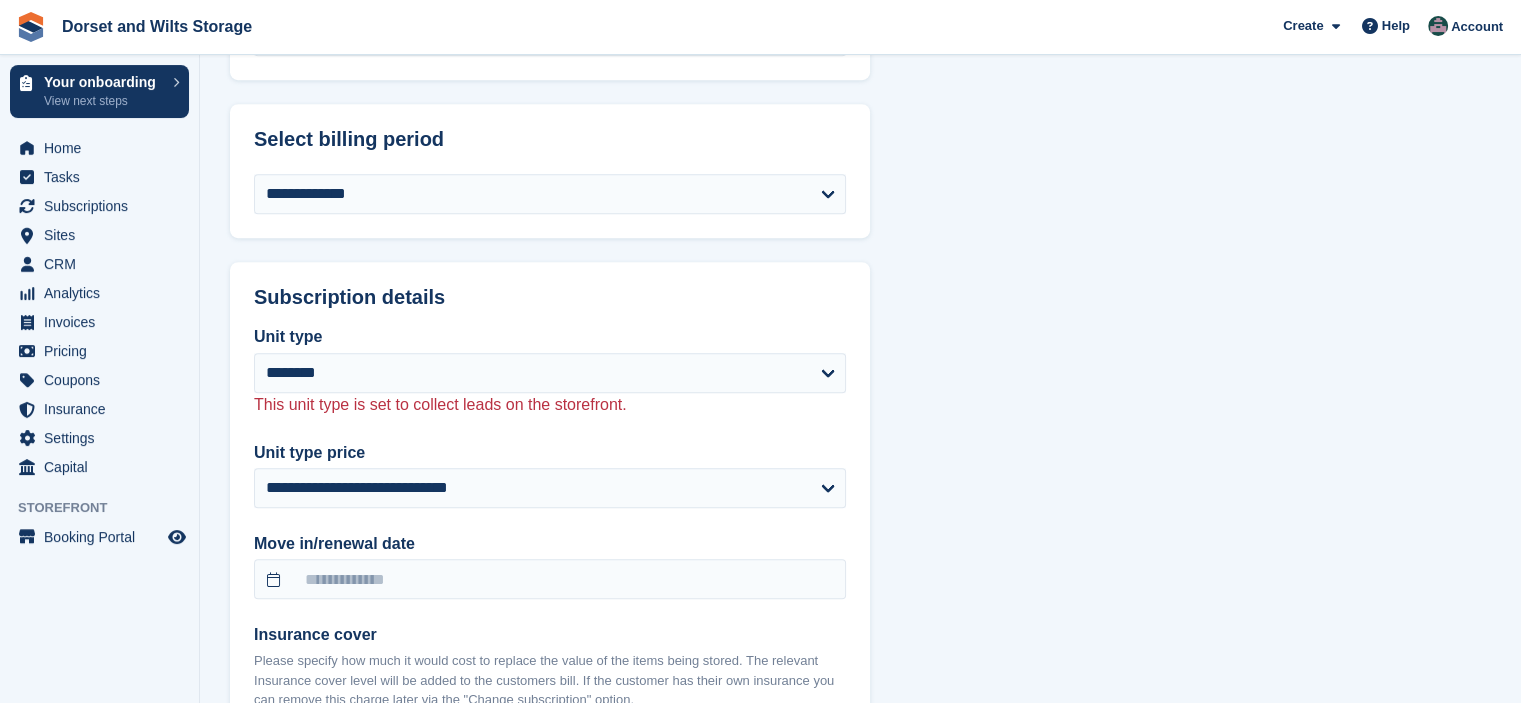 scroll, scrollTop: 1300, scrollLeft: 0, axis: vertical 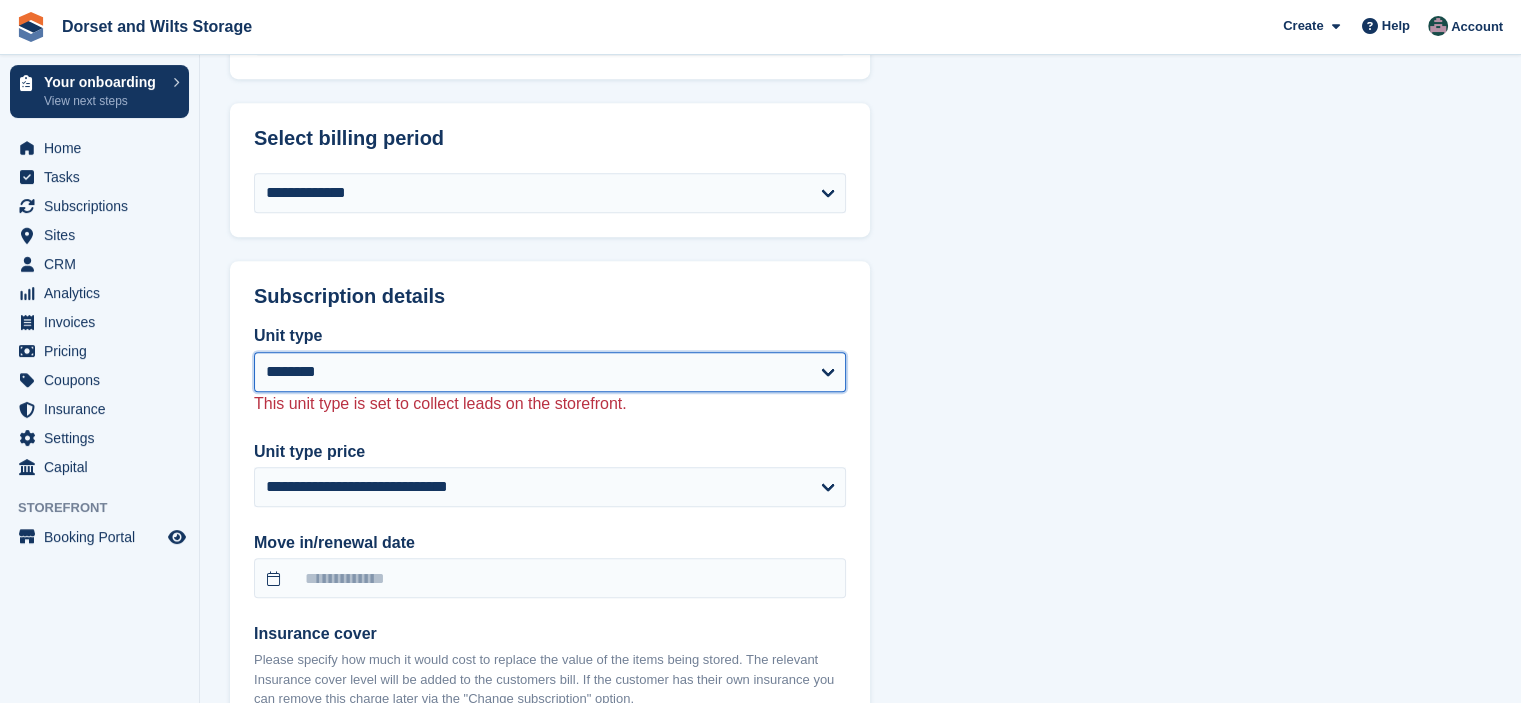 click on "**********" at bounding box center [550, 372] 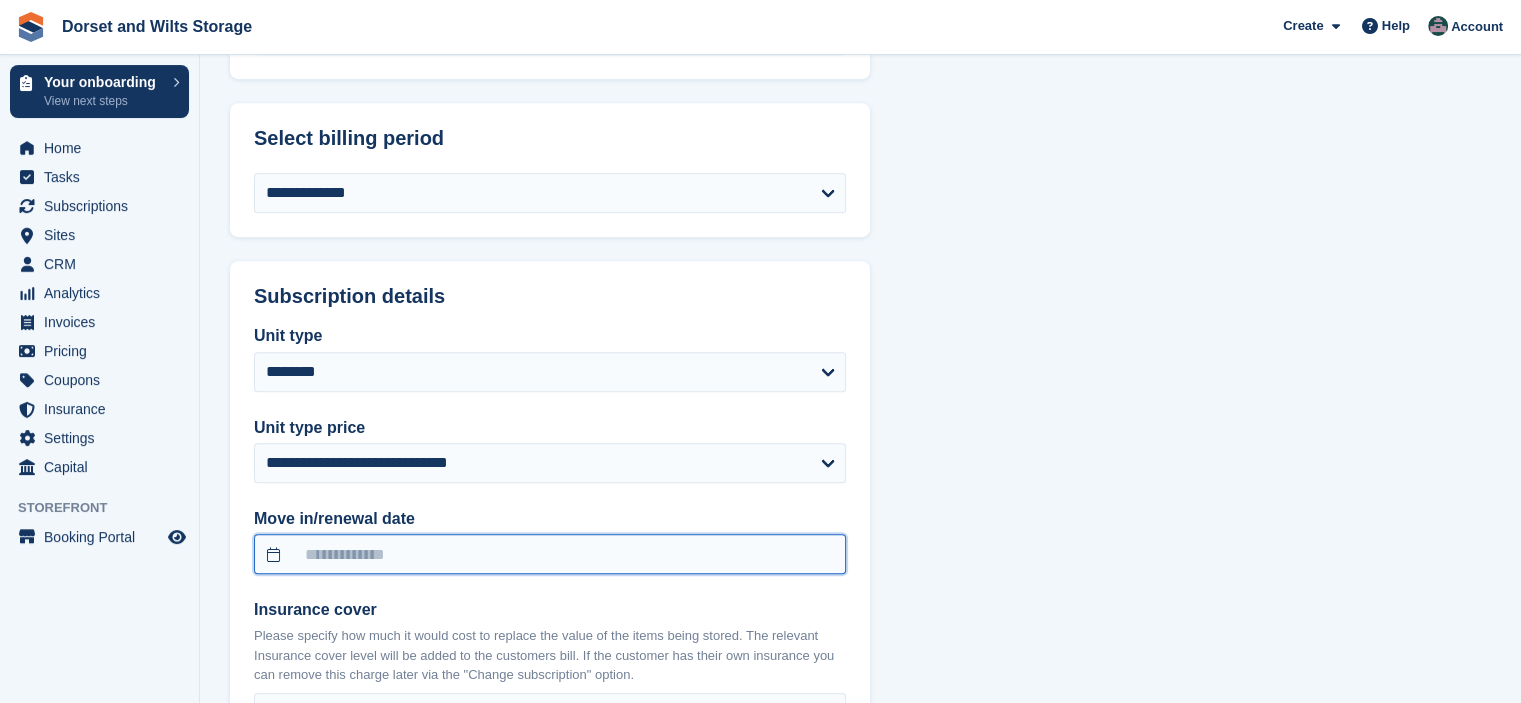 click at bounding box center [550, 554] 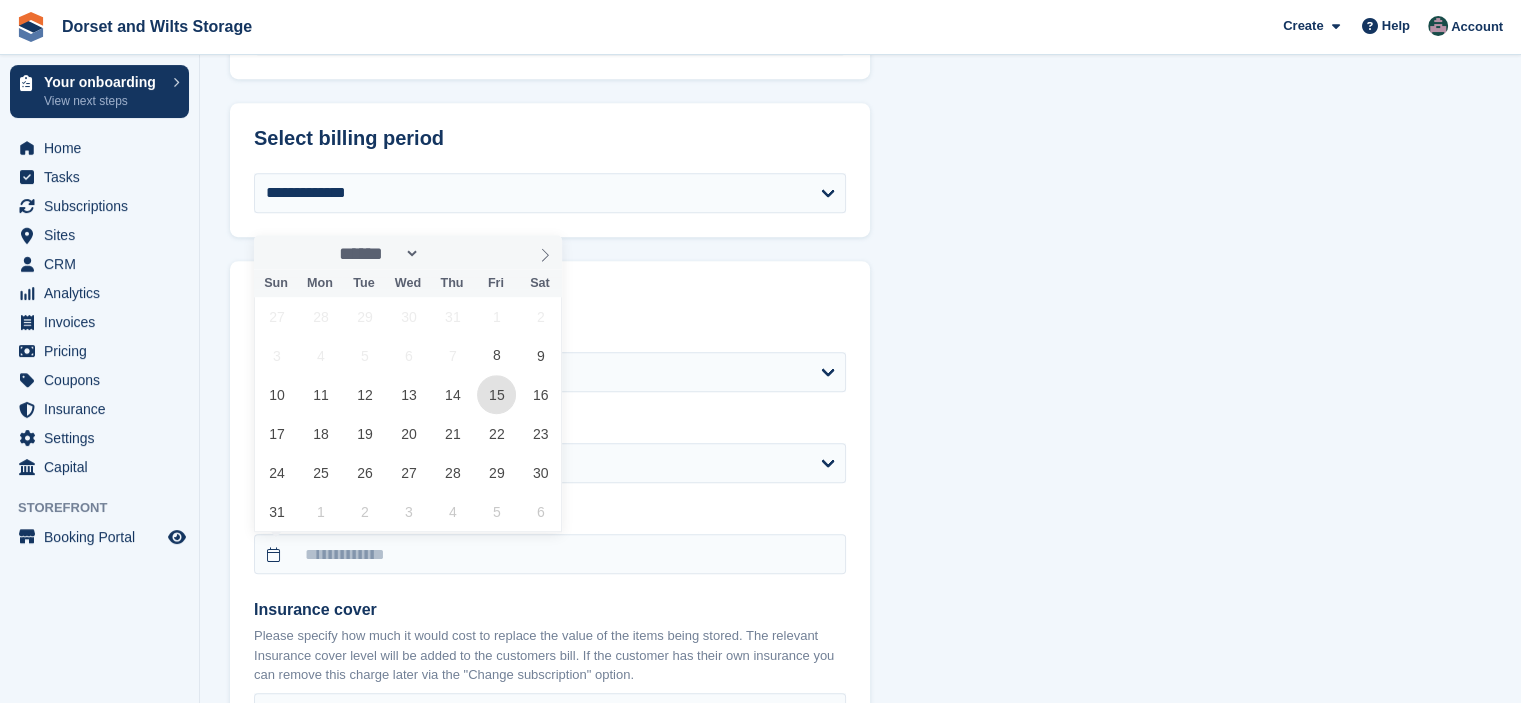 click on "15" at bounding box center [496, 394] 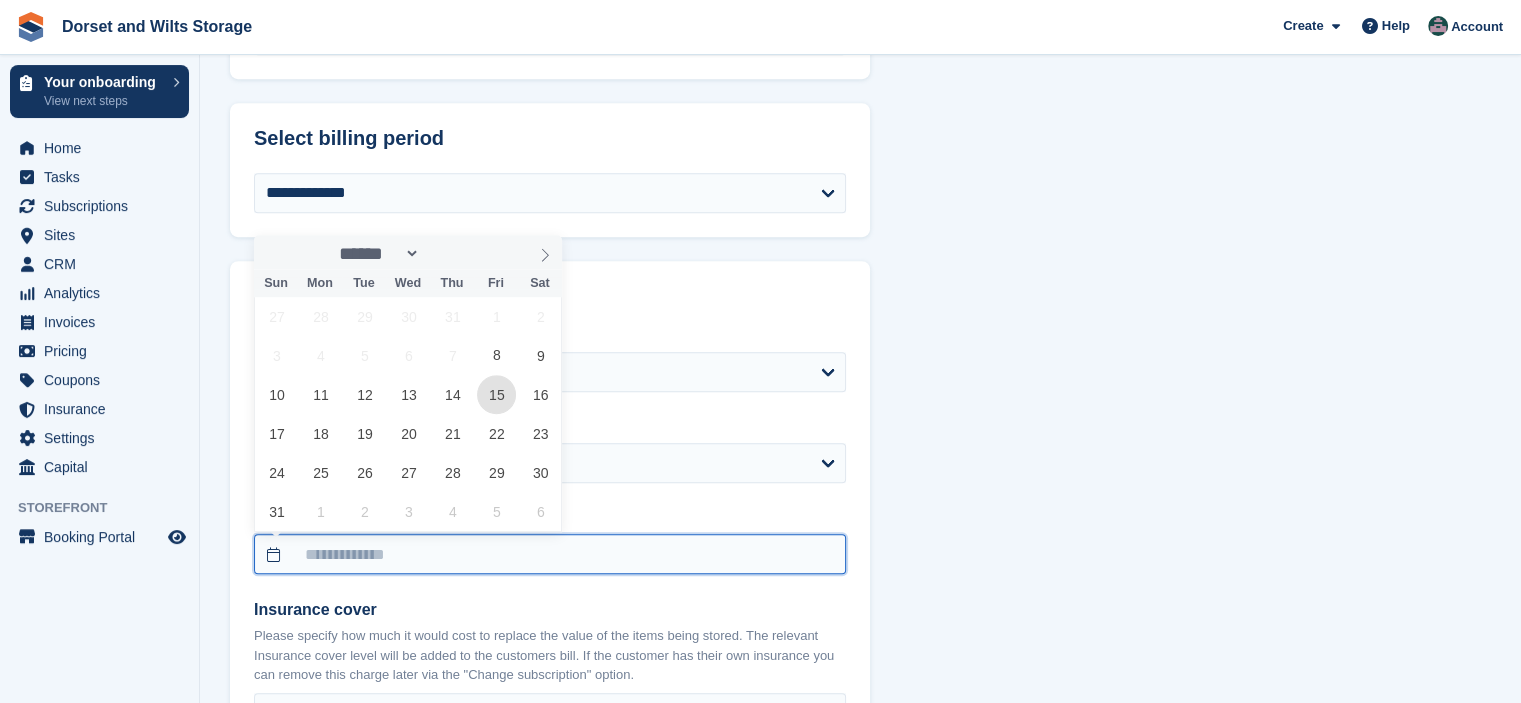 type on "**********" 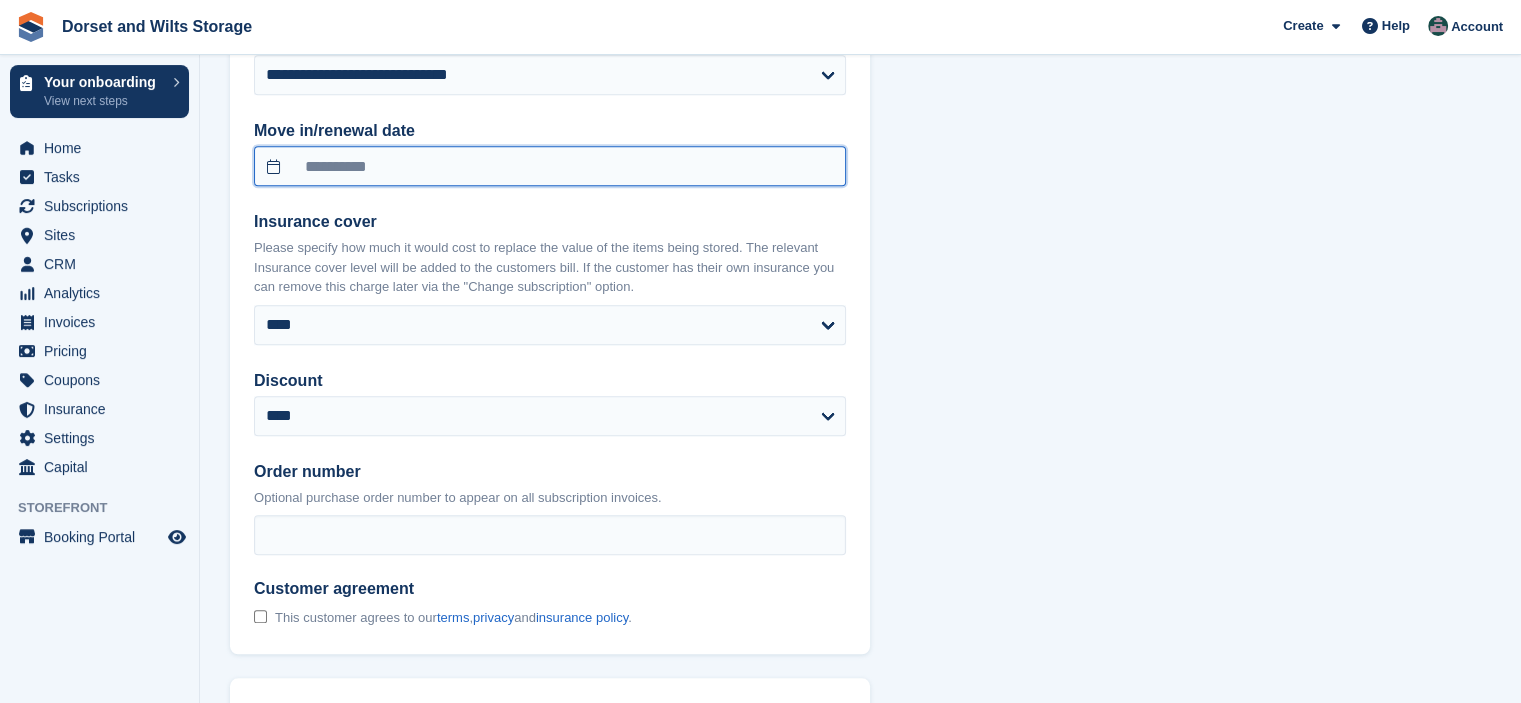 scroll, scrollTop: 1700, scrollLeft: 0, axis: vertical 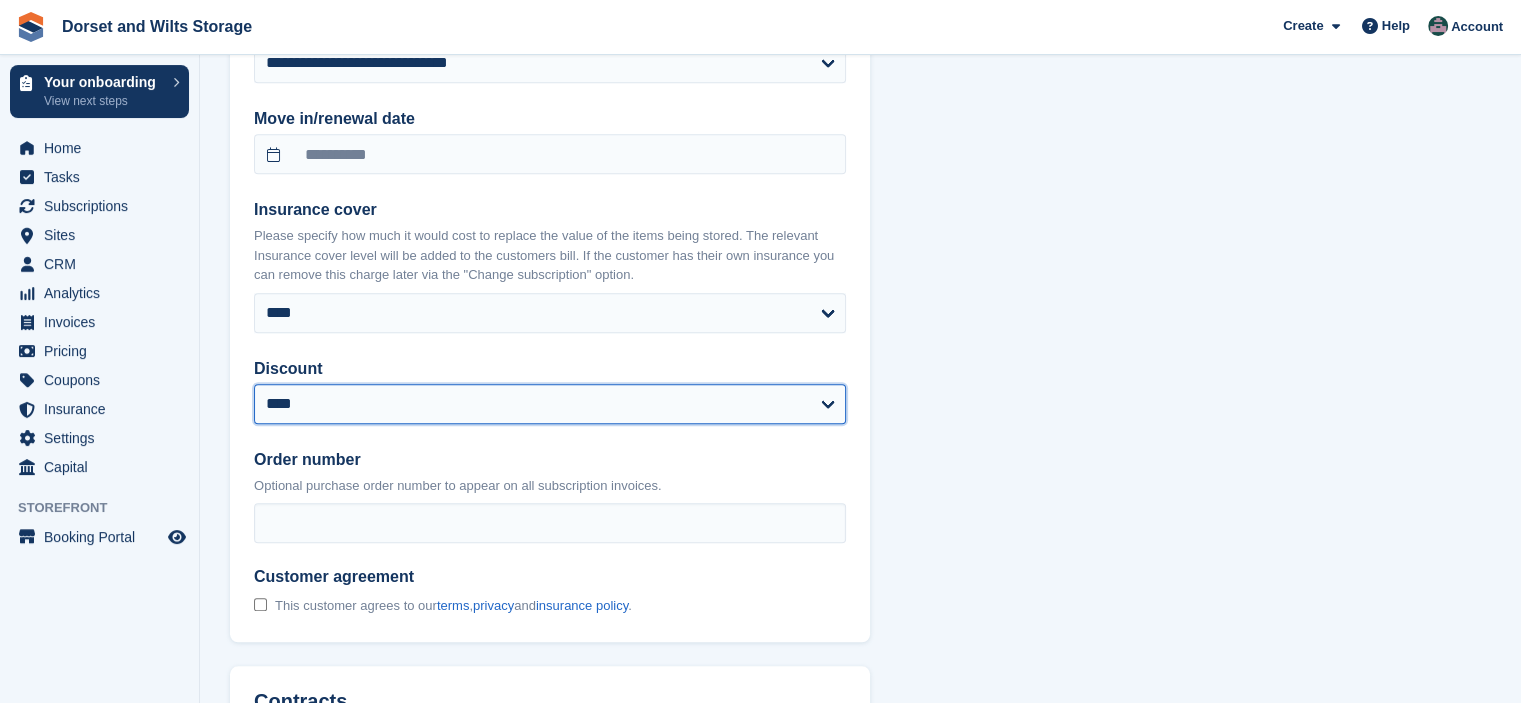 click on "**********" at bounding box center (550, 404) 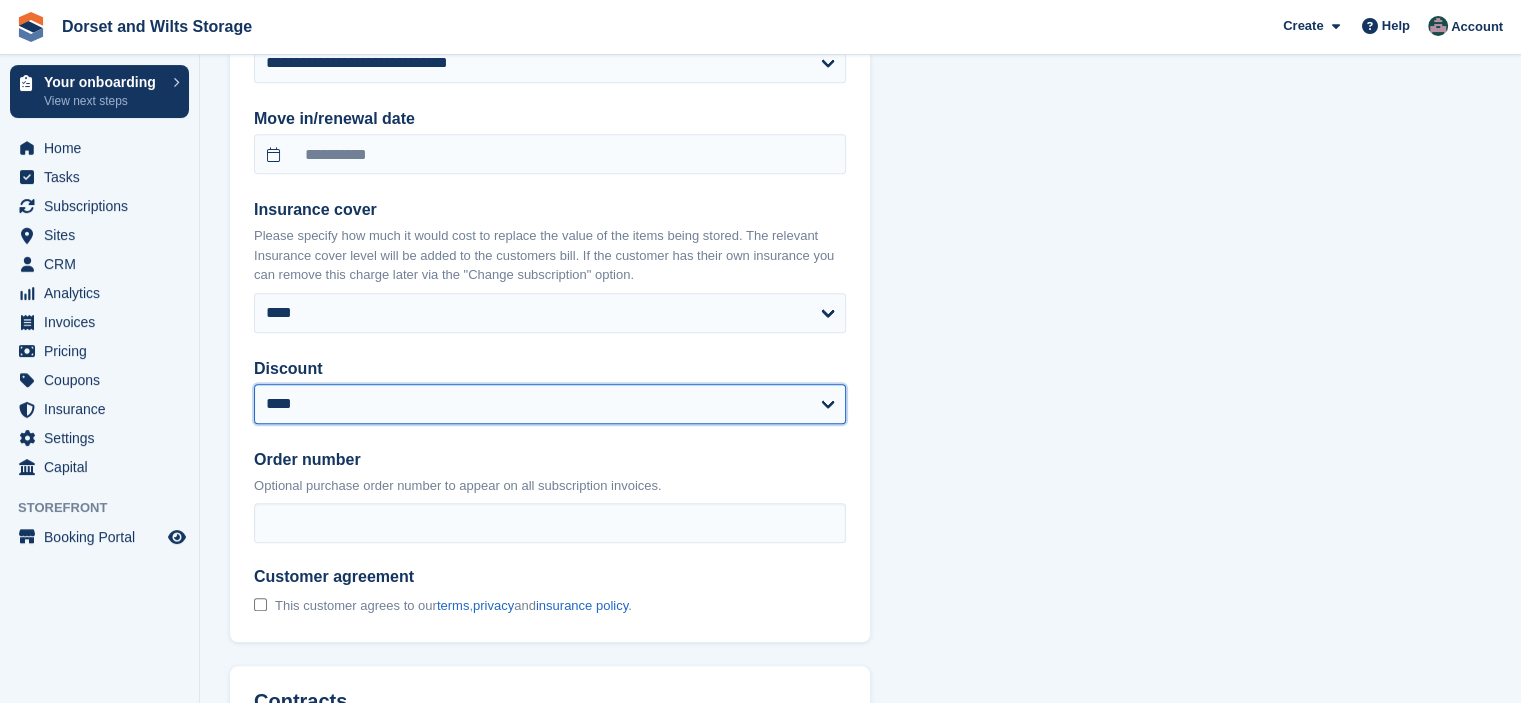 select on "****" 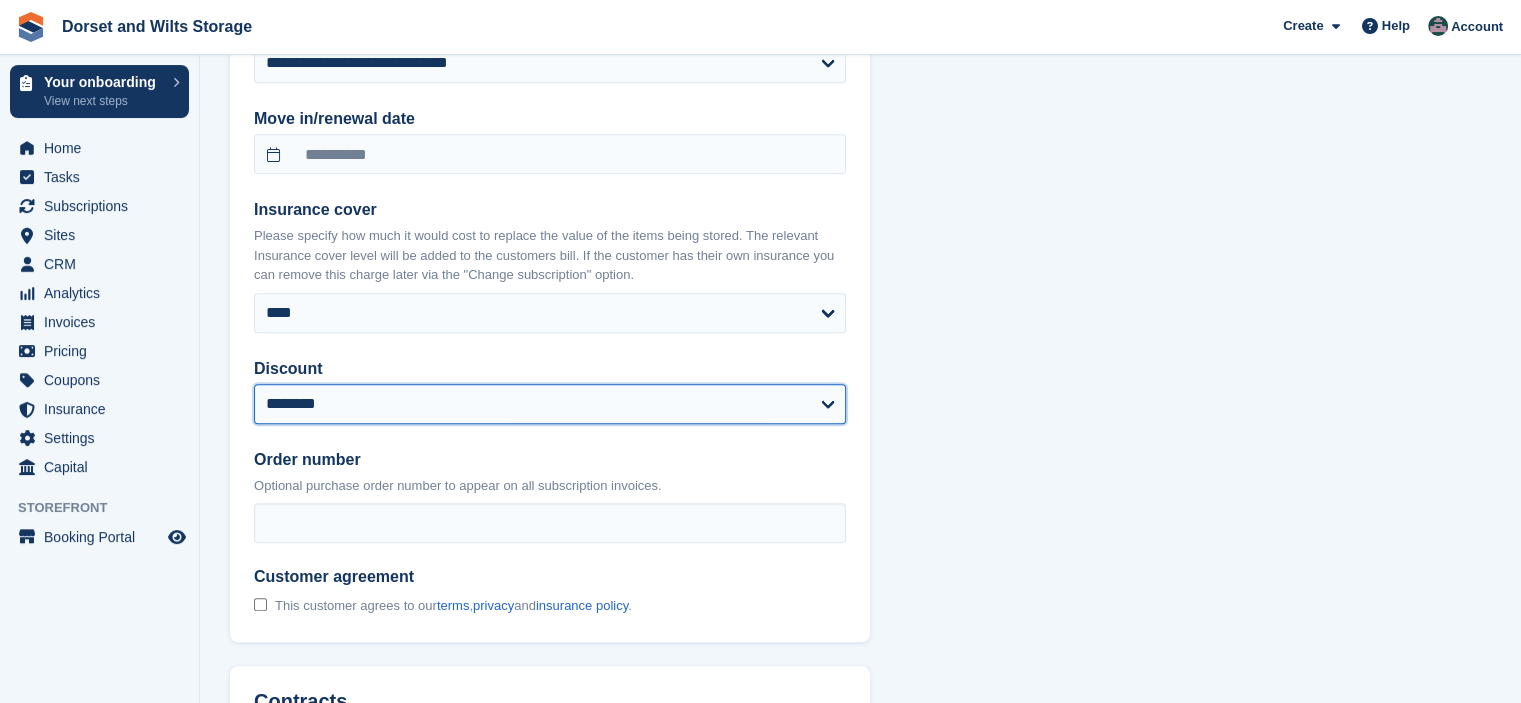click on "**********" at bounding box center [550, 404] 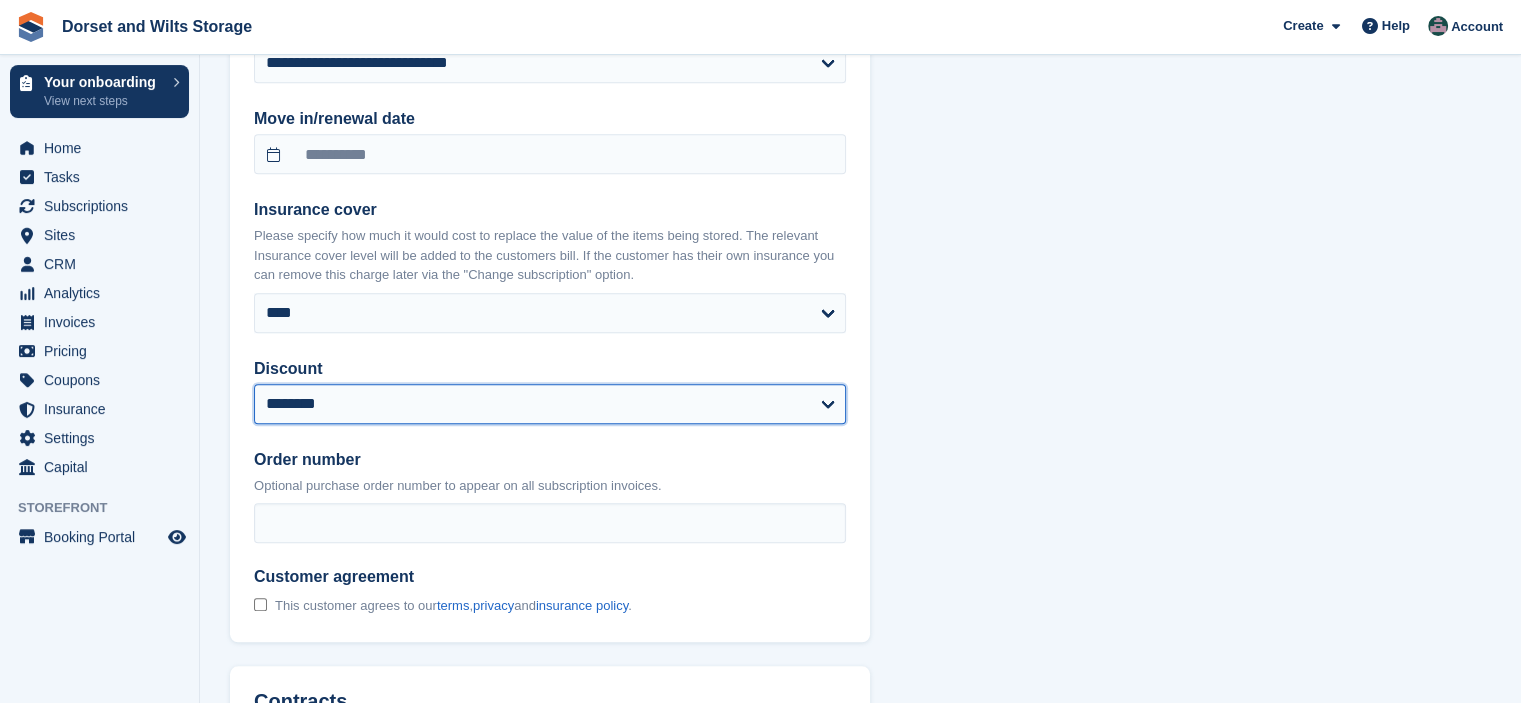 select on "******" 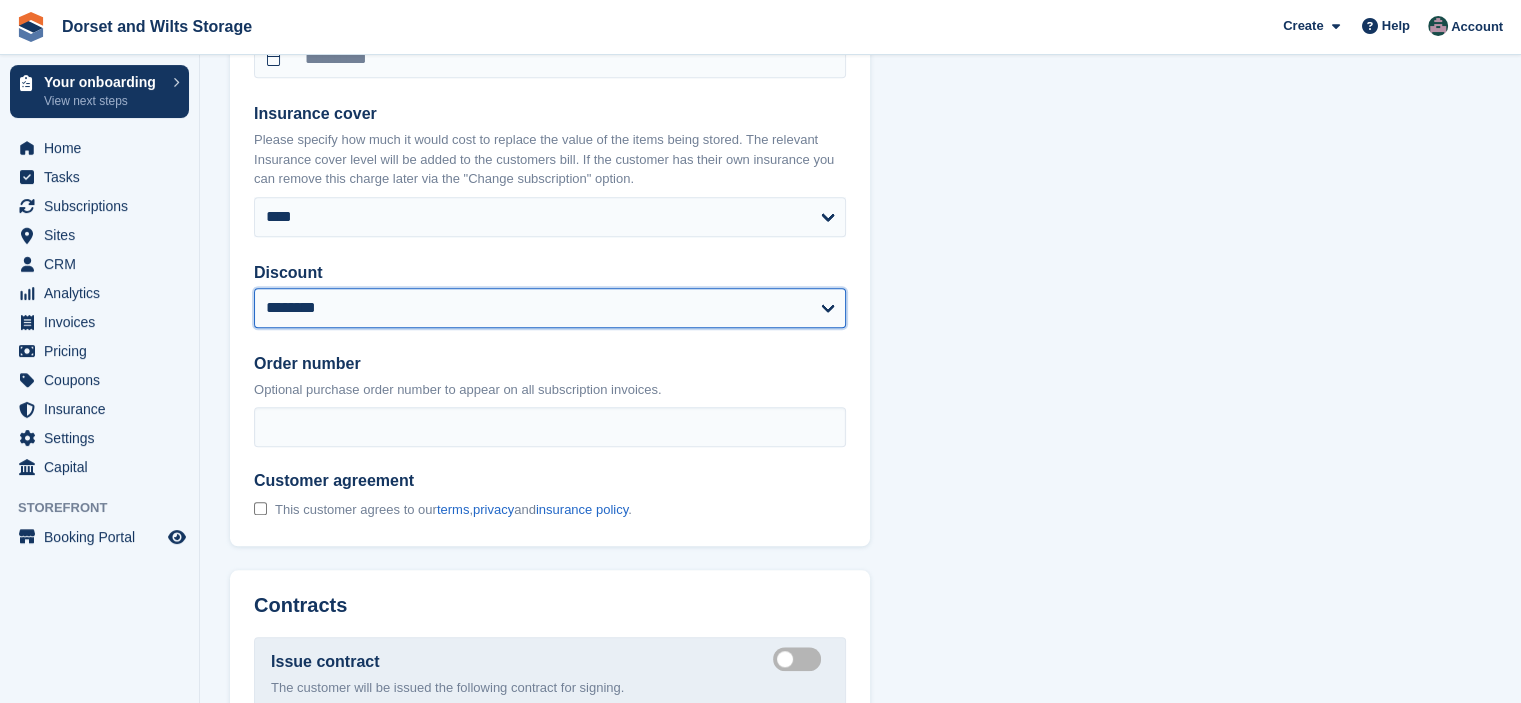 scroll, scrollTop: 1800, scrollLeft: 0, axis: vertical 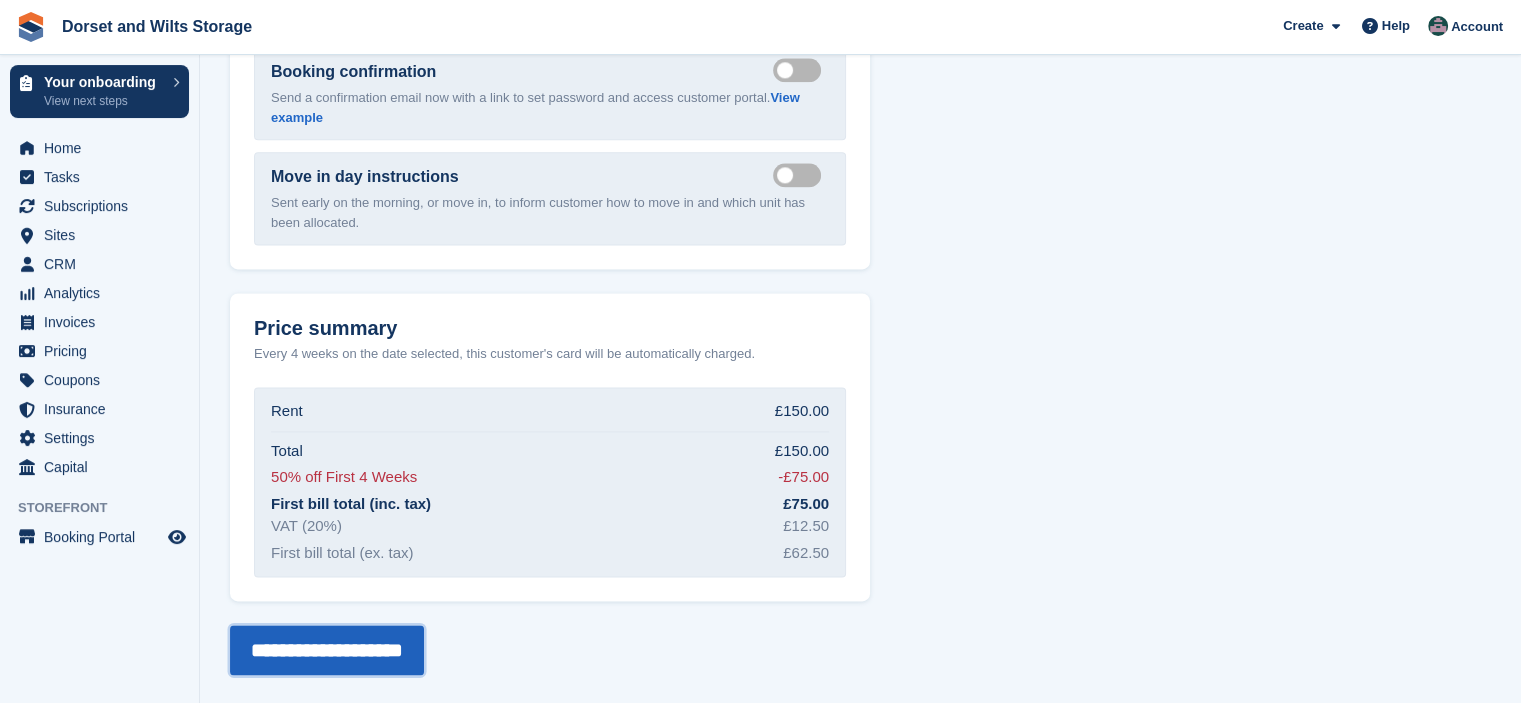 click on "**********" at bounding box center (327, 650) 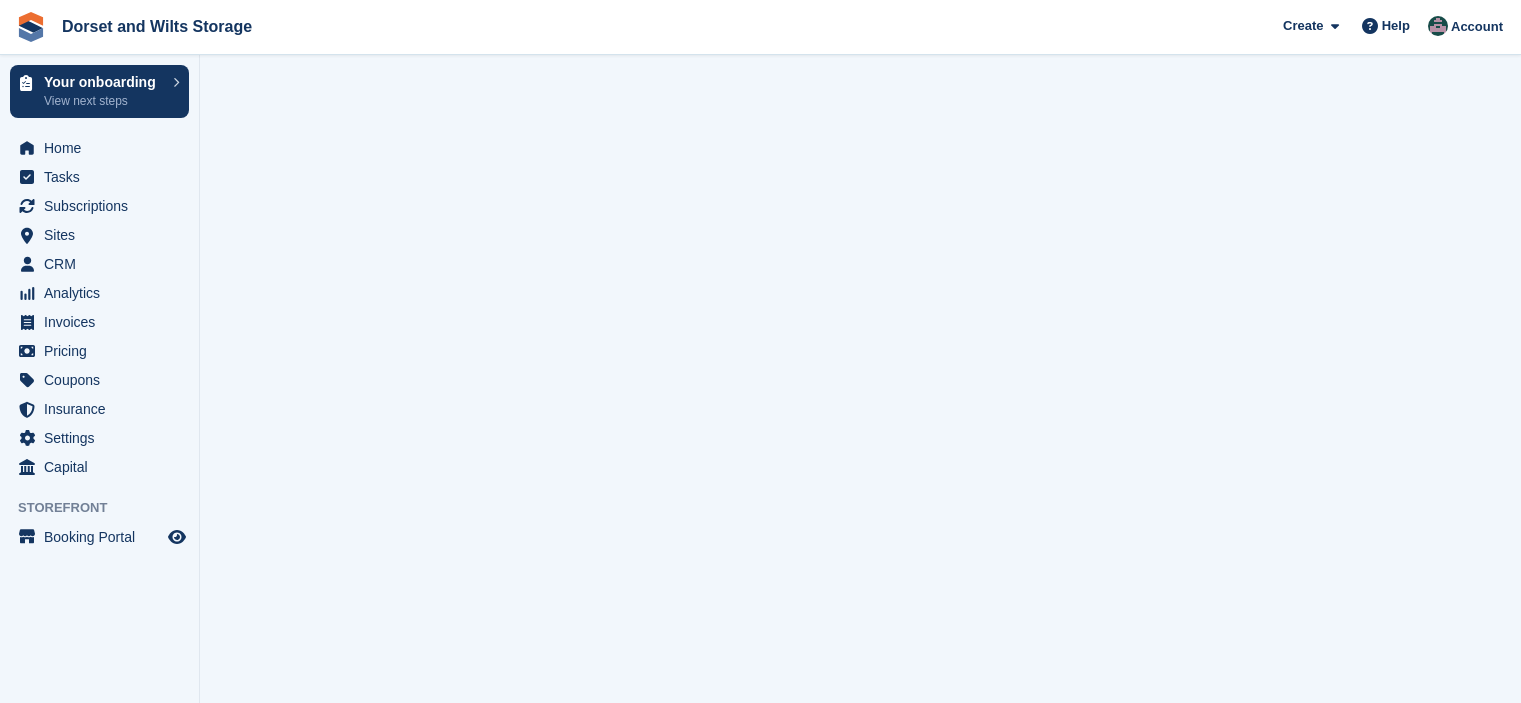 scroll, scrollTop: 0, scrollLeft: 0, axis: both 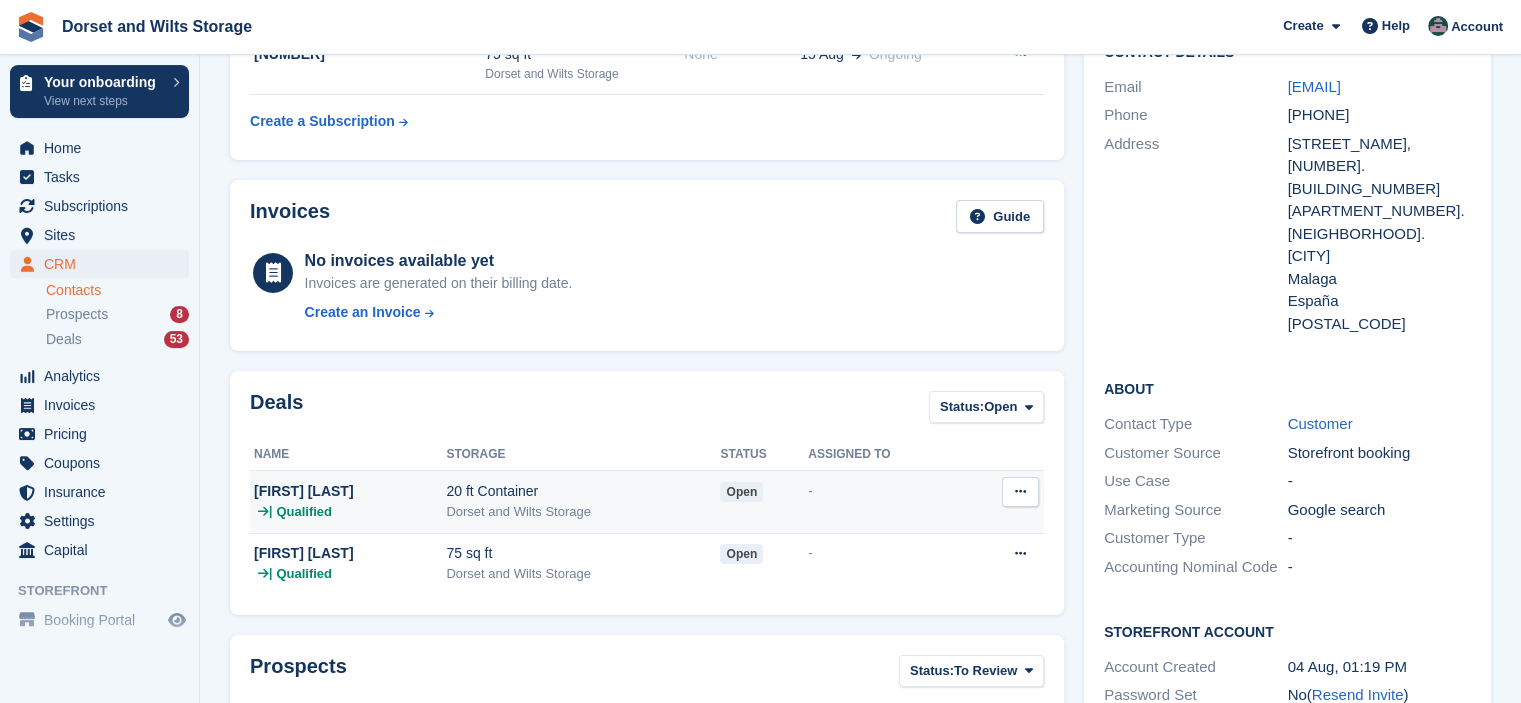 click at bounding box center [1020, 491] 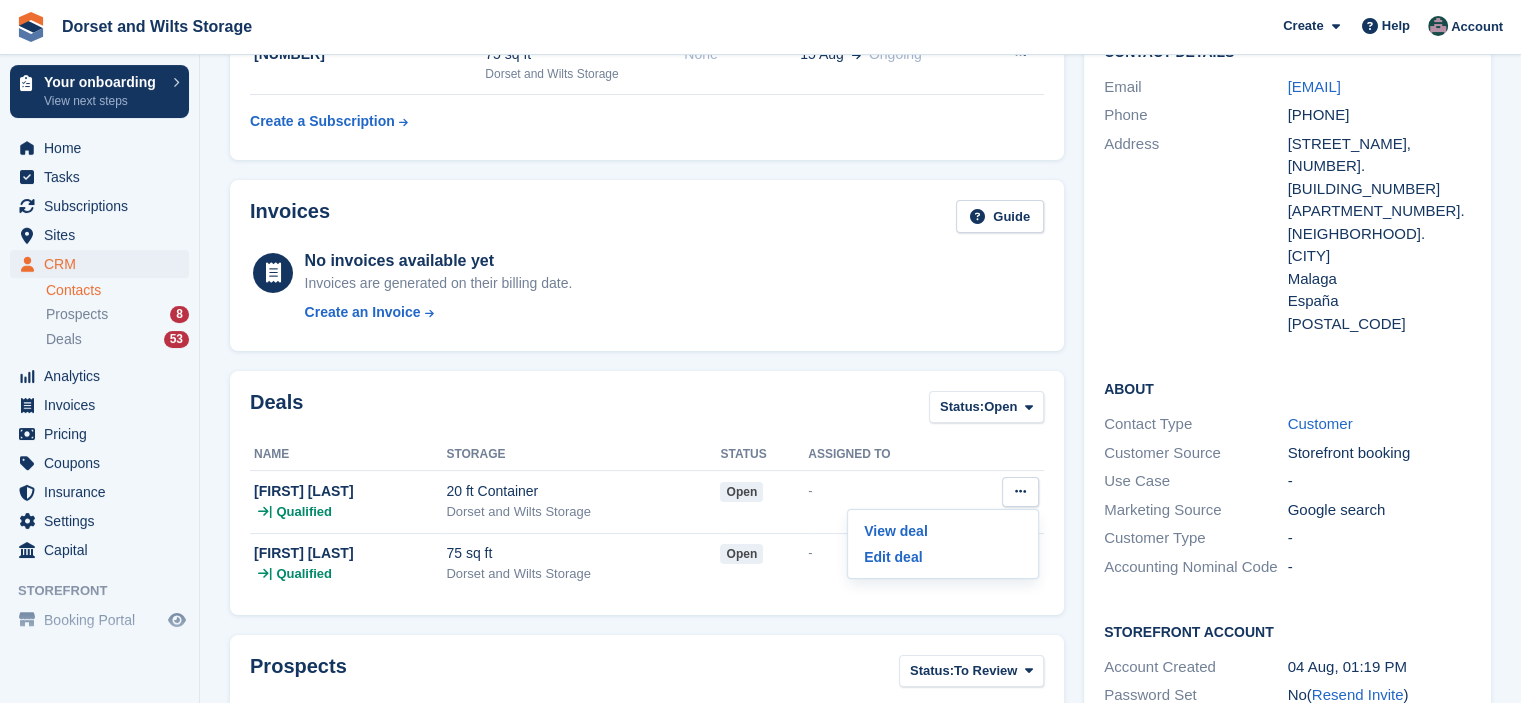 click on "No invoices available yet
Invoices are generated on their billing date.
Create an Invoice" at bounding box center [674, 290] 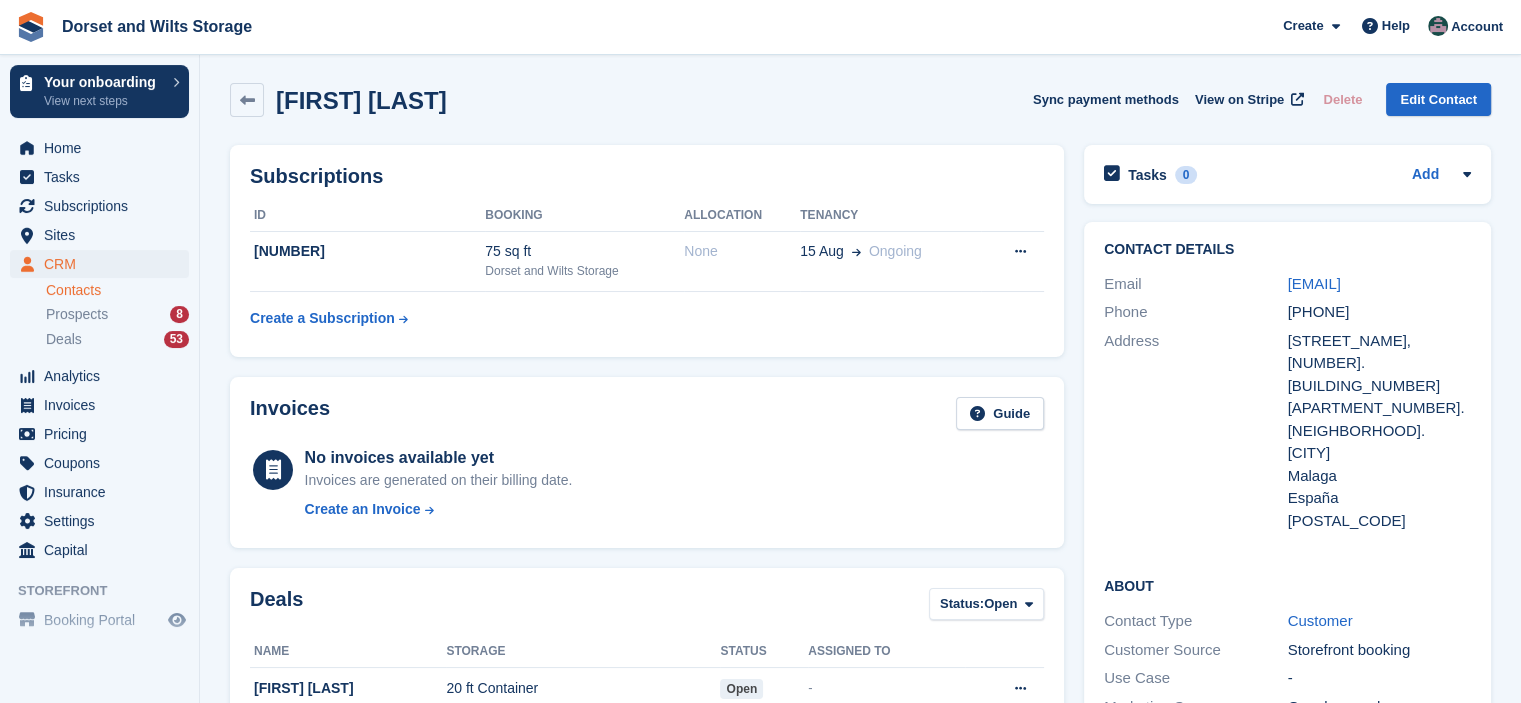 scroll, scrollTop: 0, scrollLeft: 0, axis: both 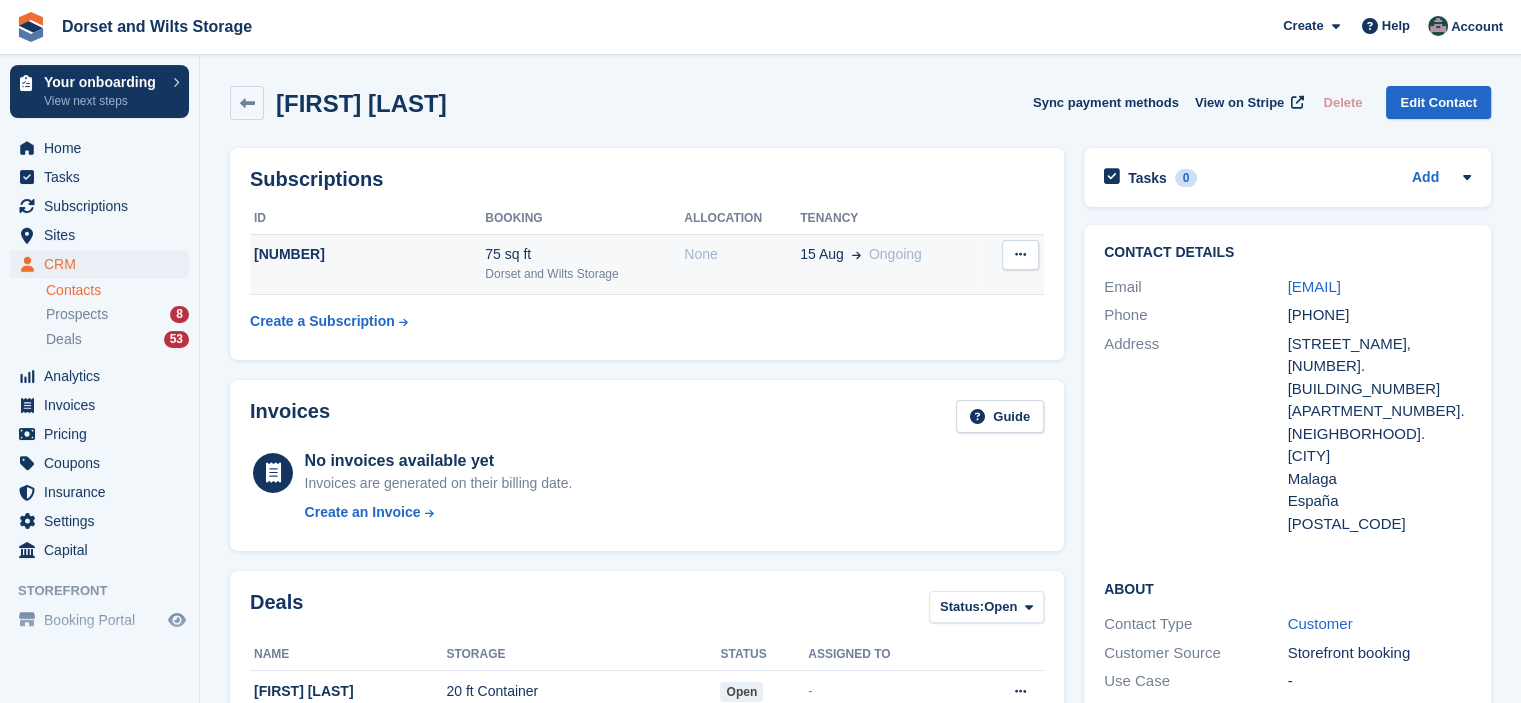 click on "75 sq ft" at bounding box center (584, 254) 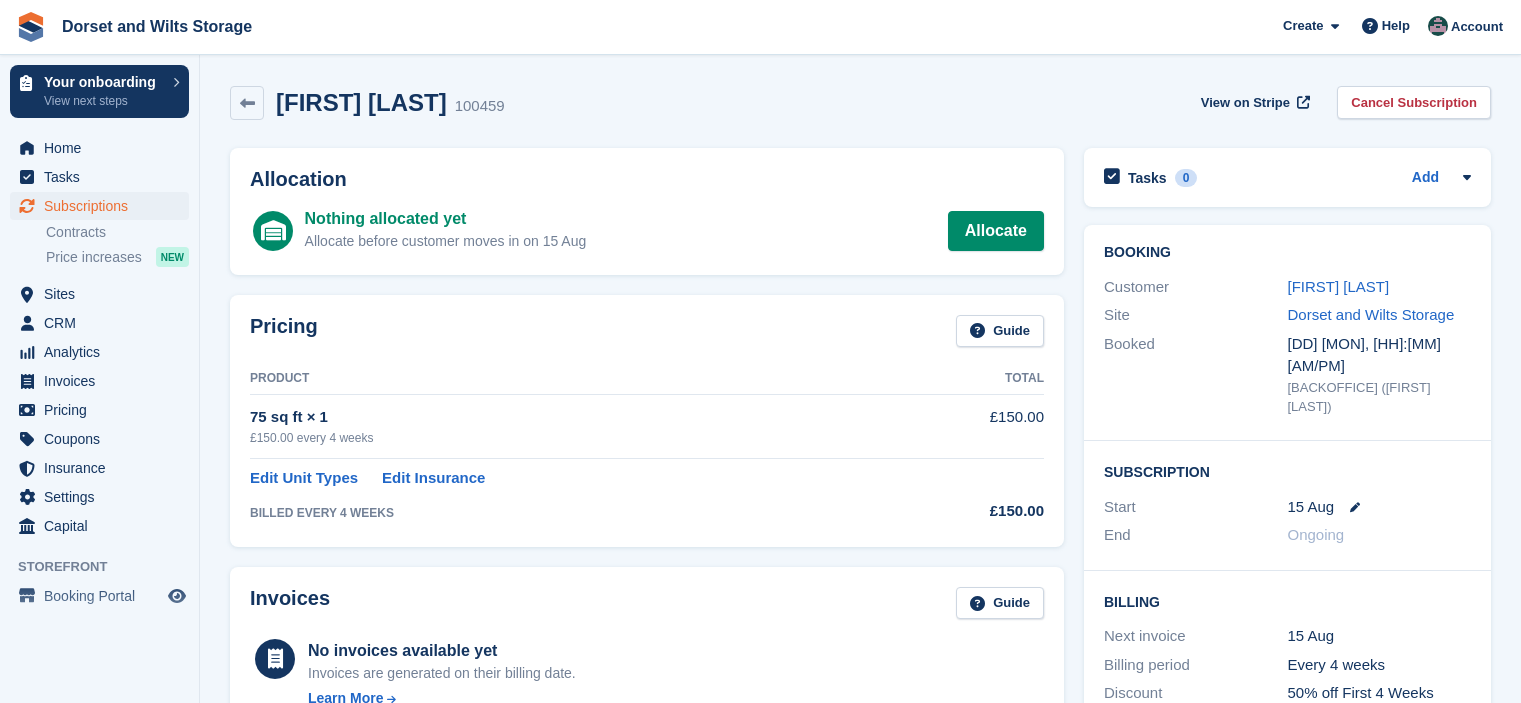 scroll, scrollTop: 0, scrollLeft: 0, axis: both 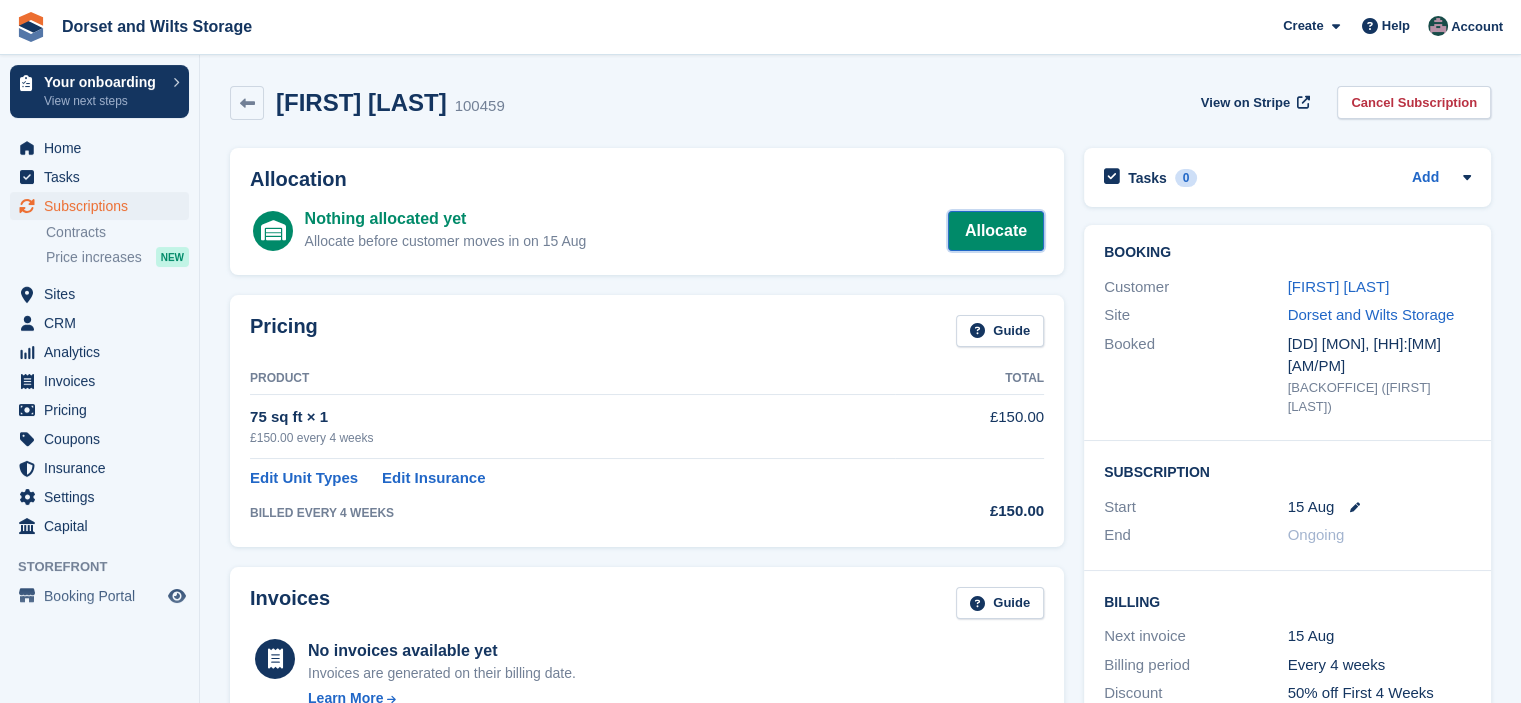 click on "Allocate" at bounding box center (996, 231) 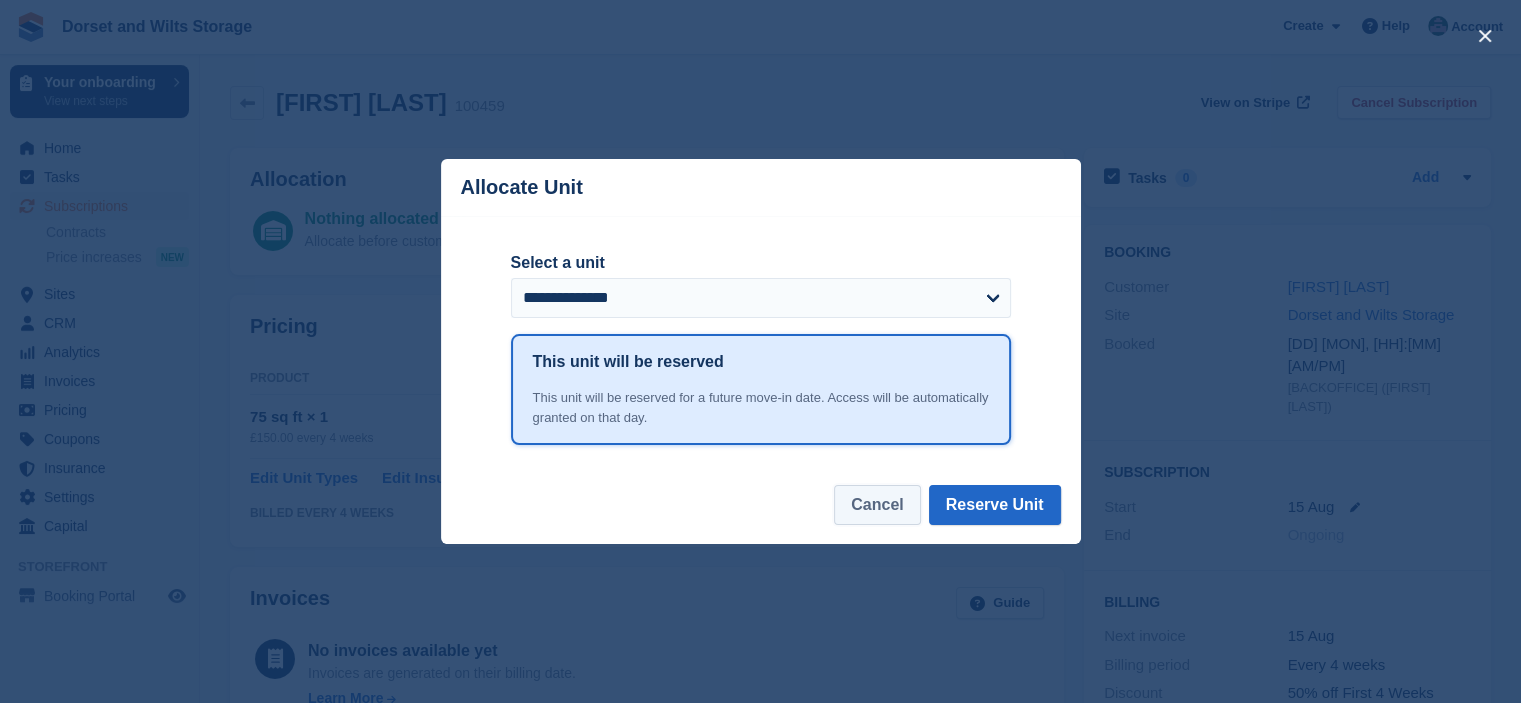 click on "Cancel" at bounding box center [877, 505] 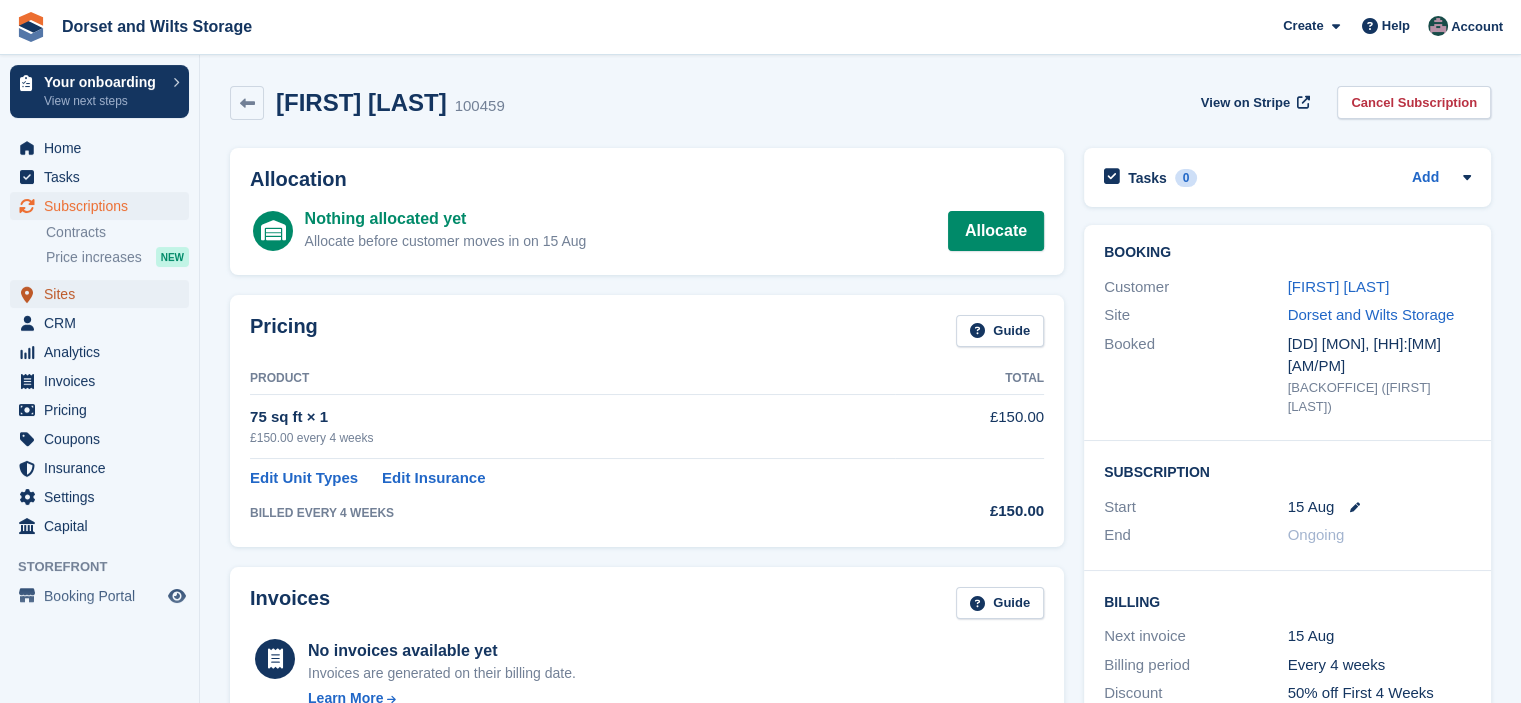 click on "Sites" at bounding box center [104, 294] 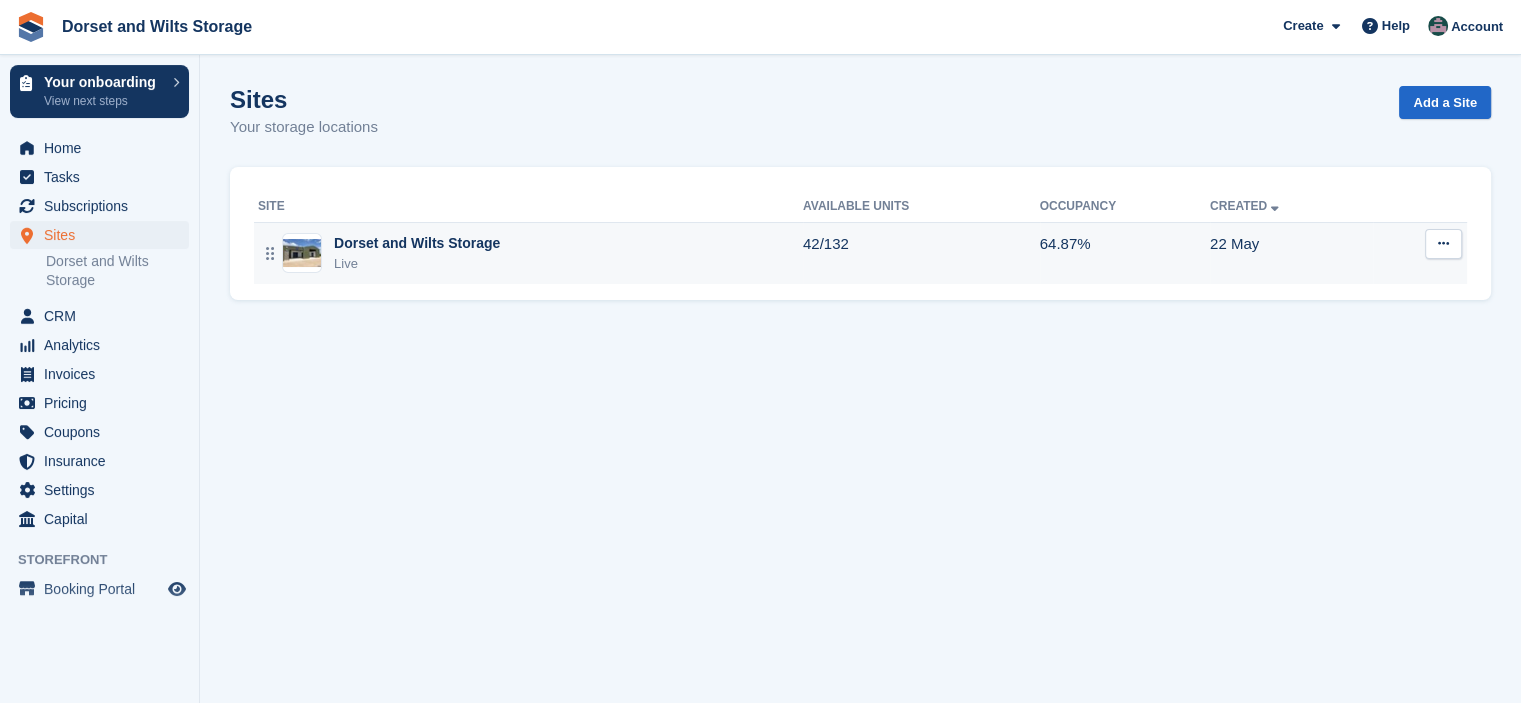 click at bounding box center (302, 253) 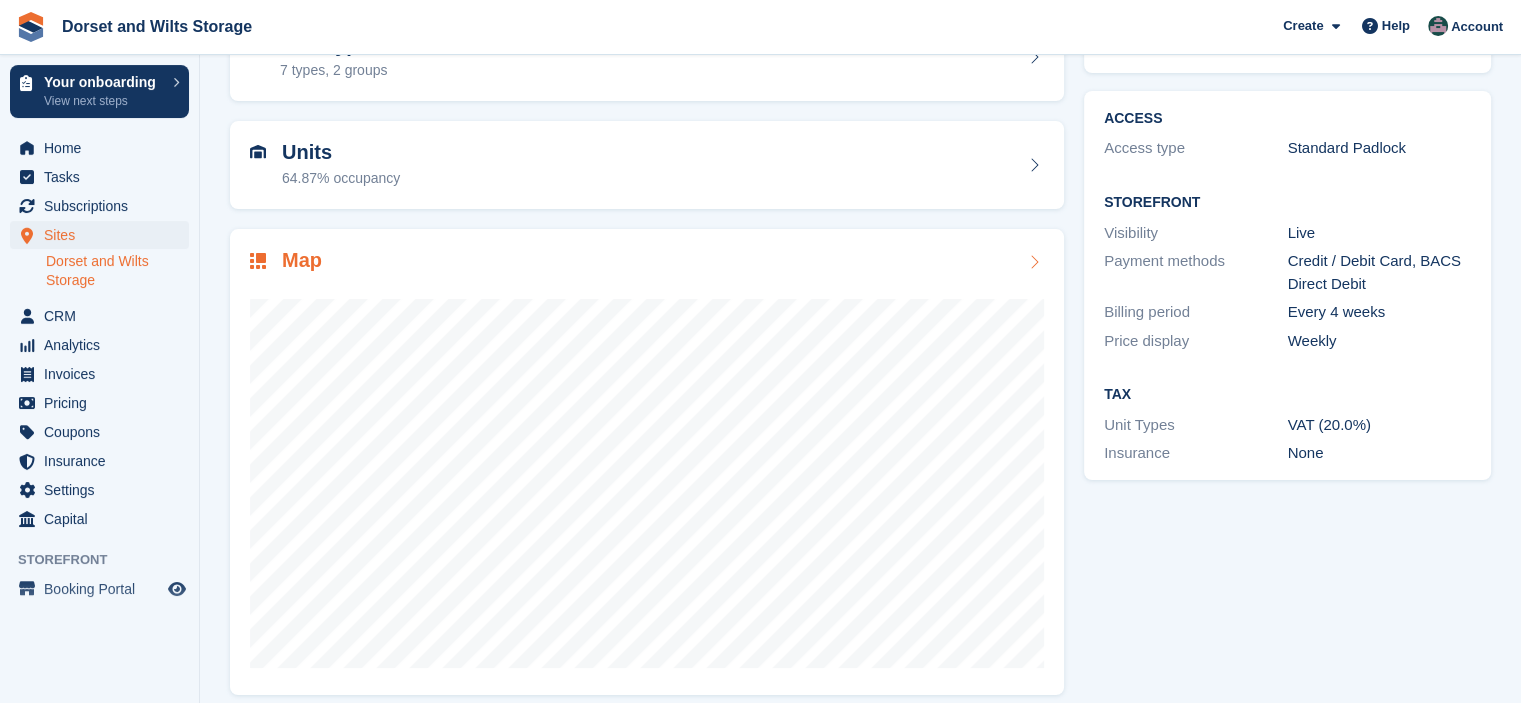 scroll, scrollTop: 149, scrollLeft: 0, axis: vertical 